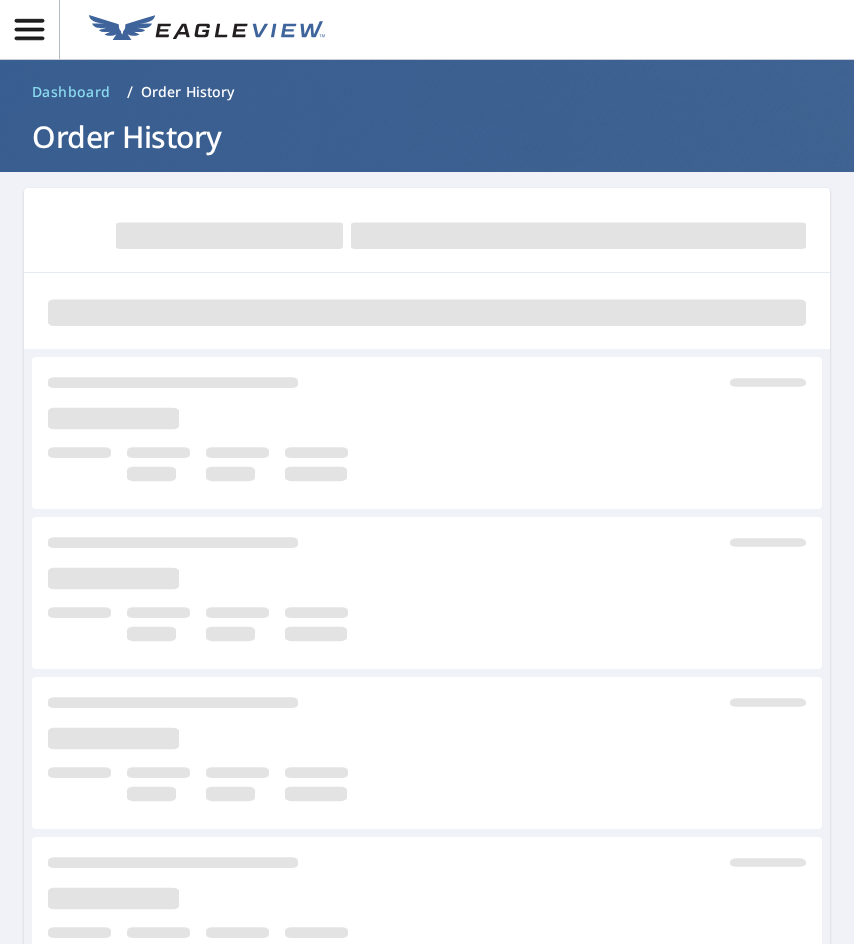 scroll, scrollTop: 0, scrollLeft: 0, axis: both 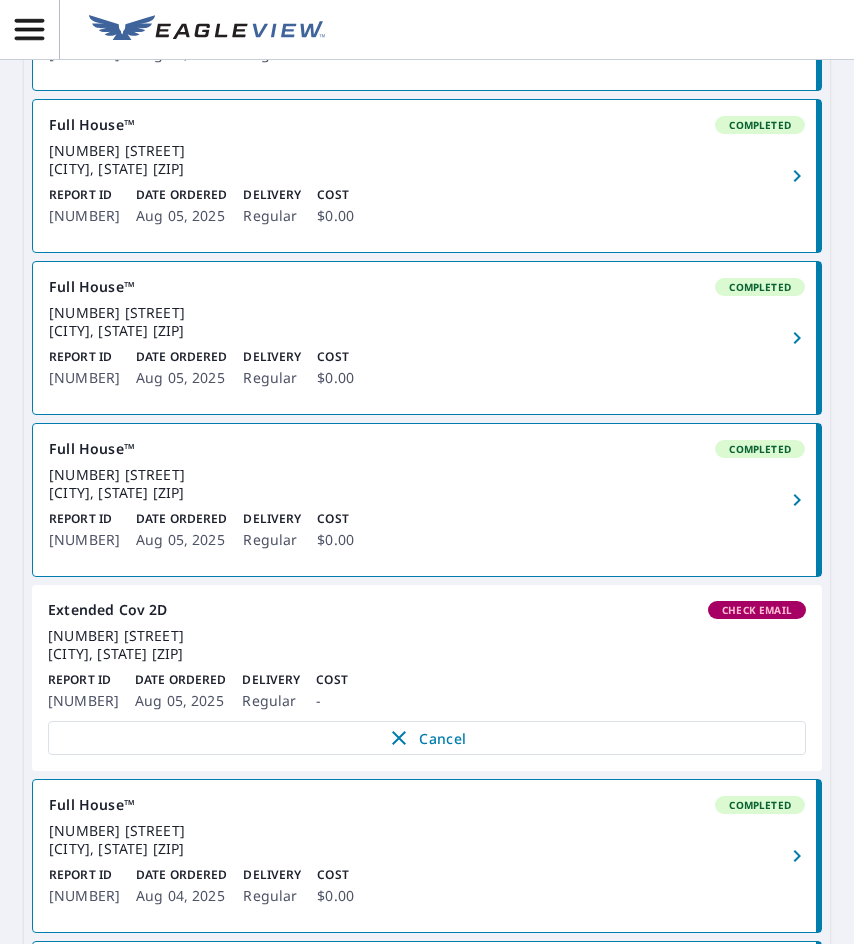 click on "Extended Cov 2D Check Email" at bounding box center (427, 610) 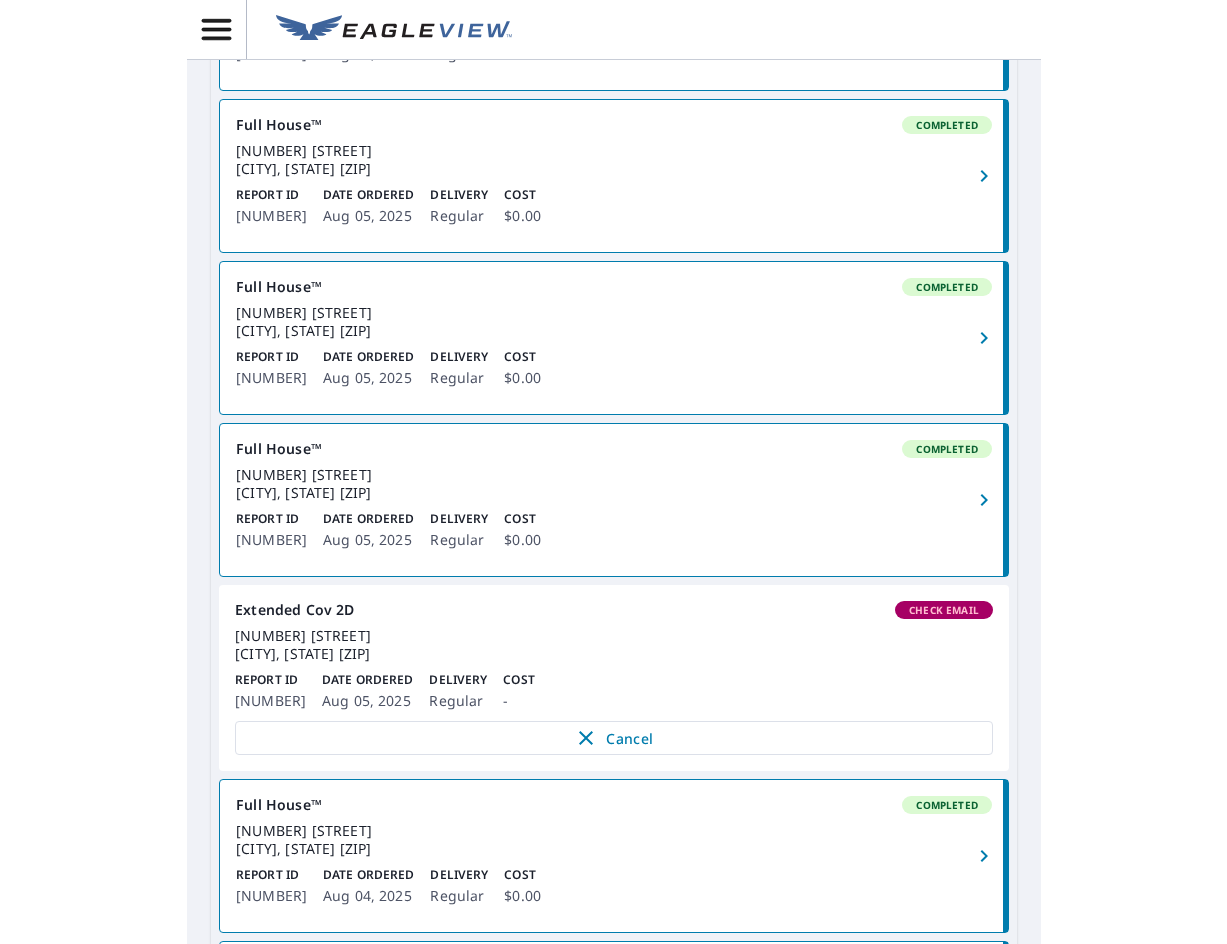 scroll, scrollTop: 0, scrollLeft: 0, axis: both 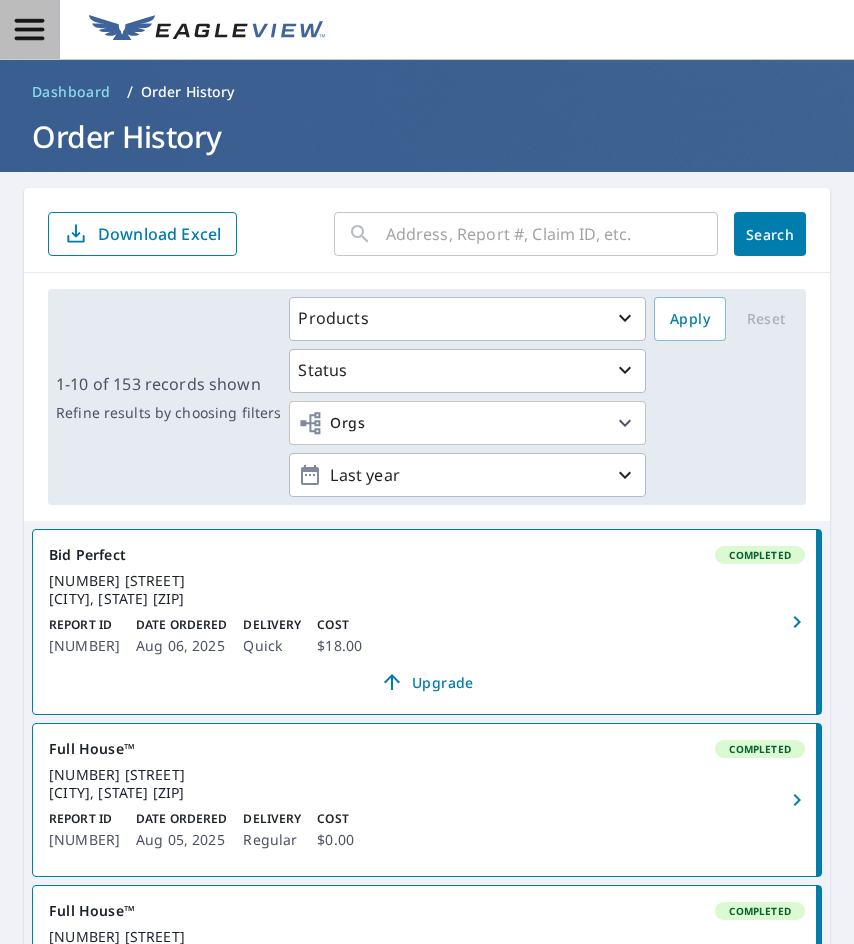 click 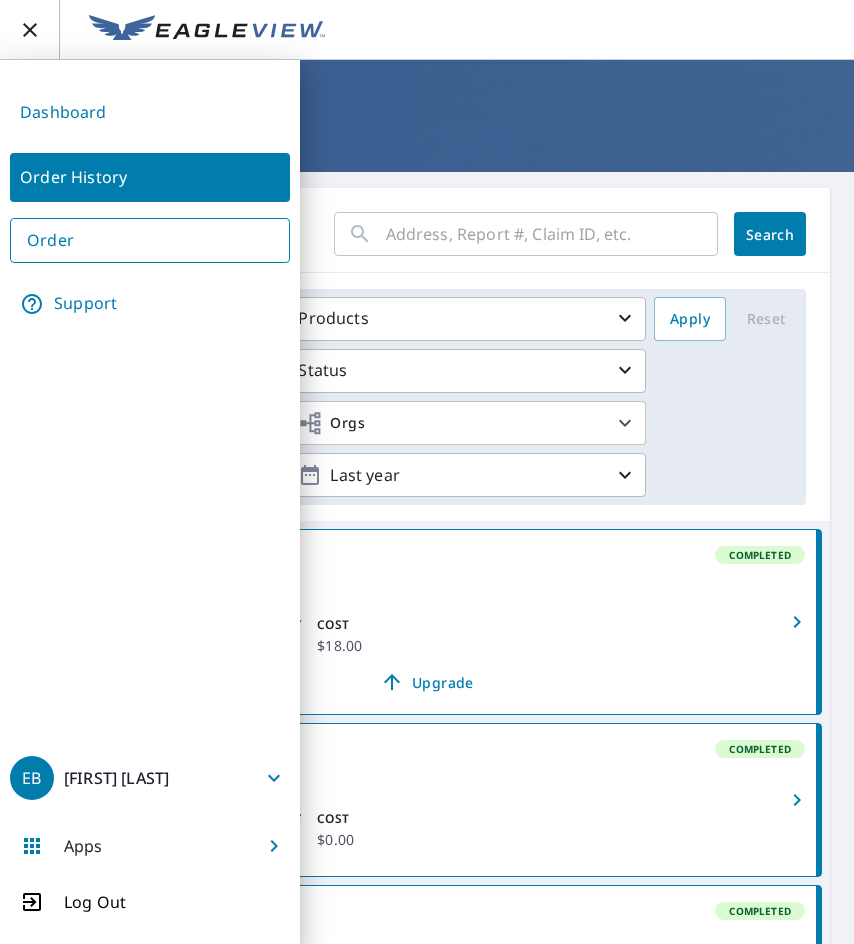 click on "Order" at bounding box center (150, 240) 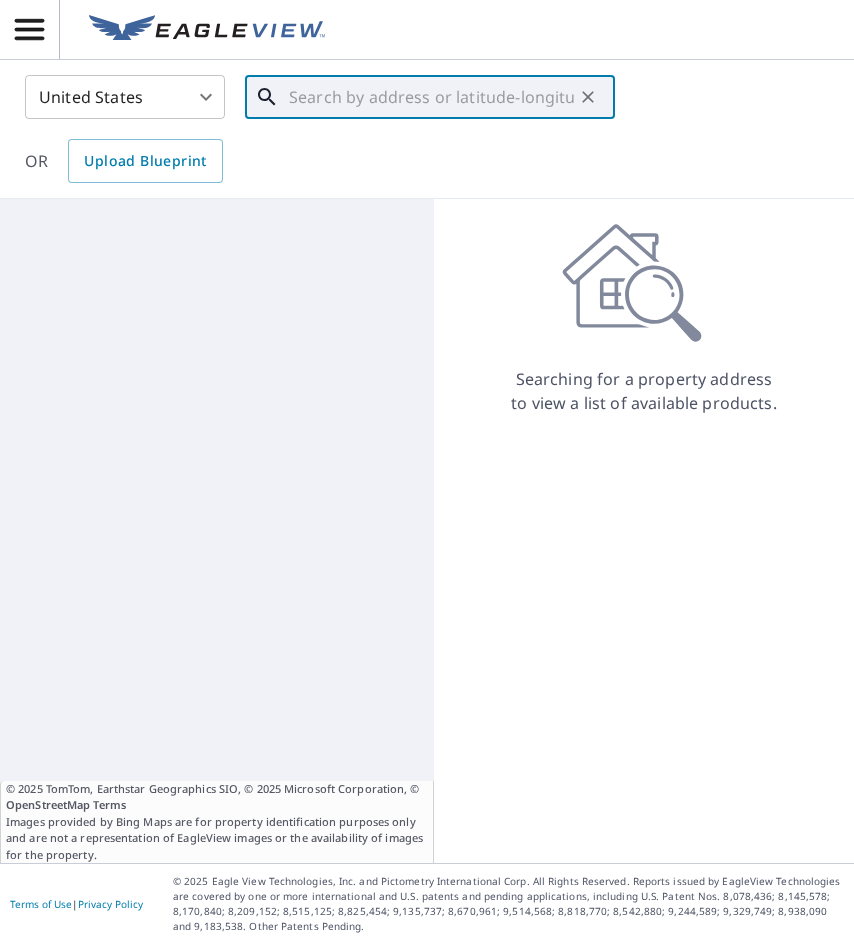 click at bounding box center (431, 97) 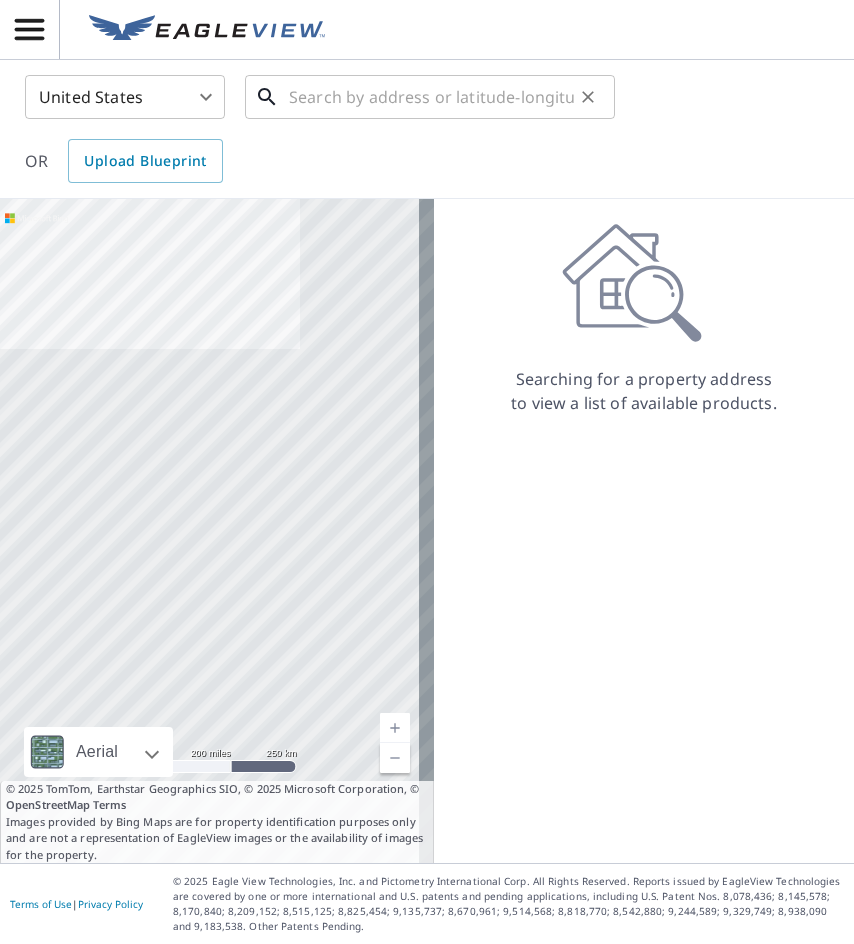 click at bounding box center (431, 97) 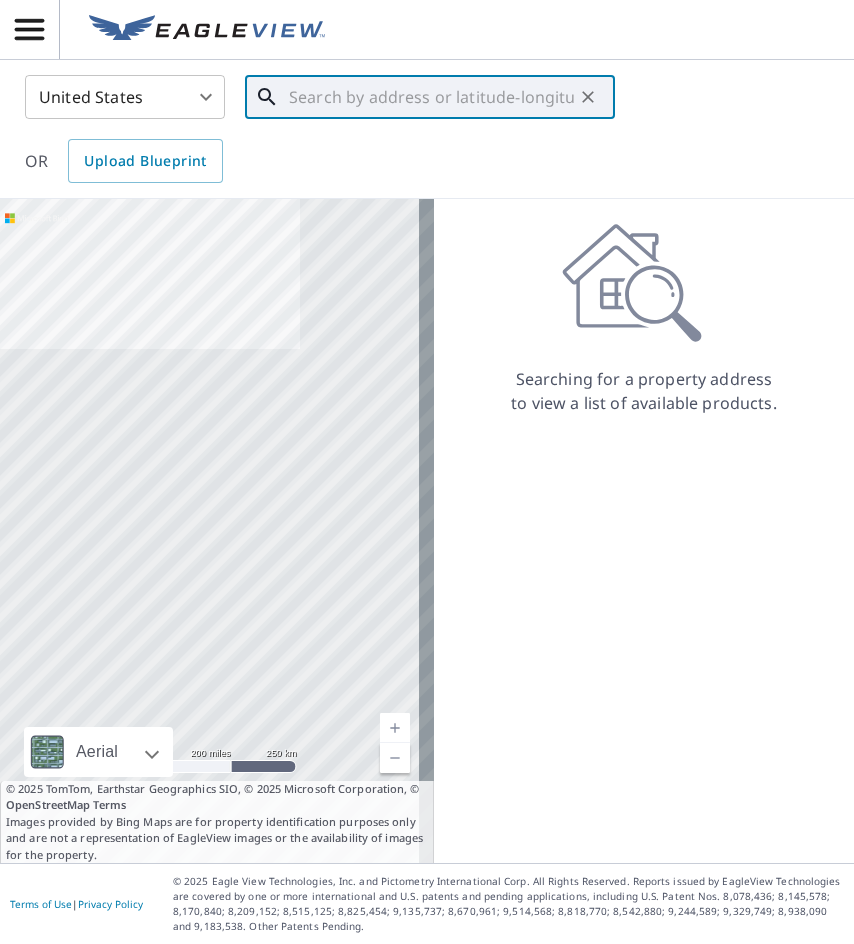 paste on "[NUMBER] [STREET]  [CITY]" 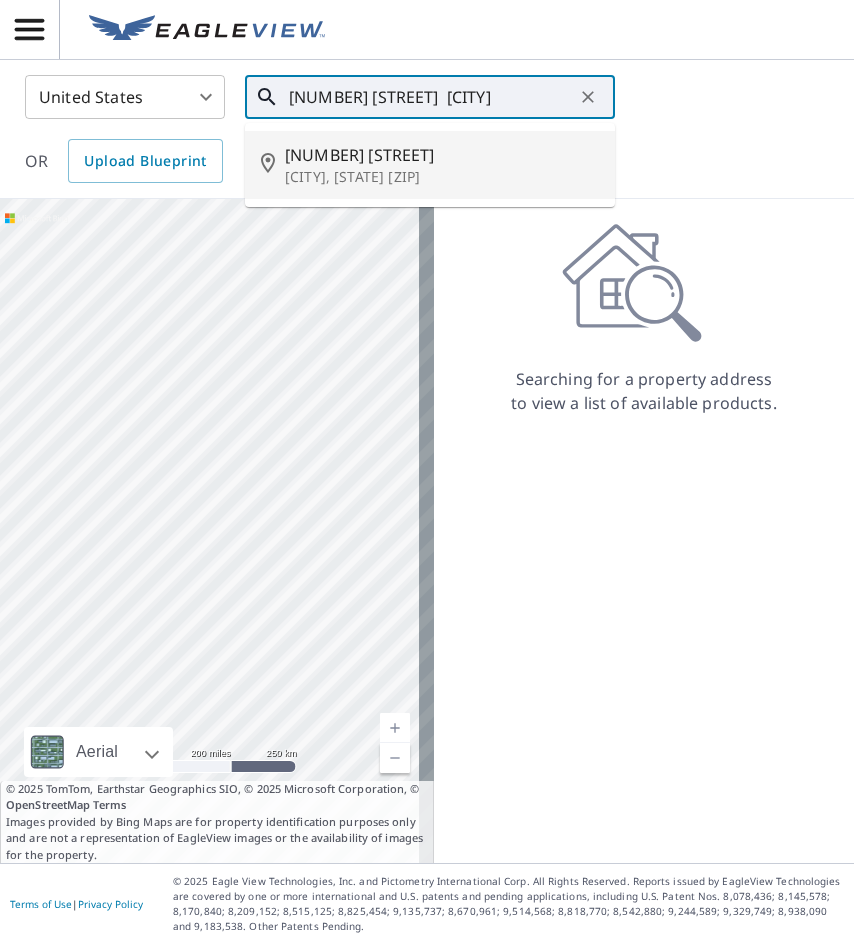 click on "[NUMBER] [STREET]" at bounding box center (442, 155) 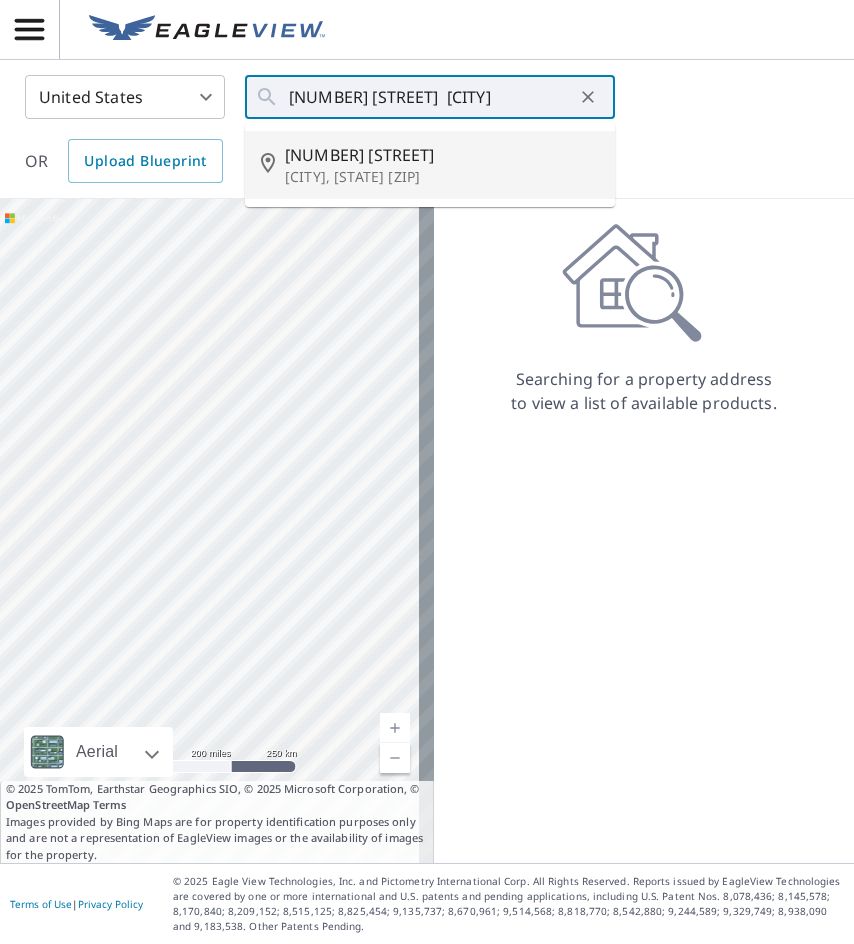 type on "[NUMBER] [STREET] [CITY], [STATE] [ZIP]" 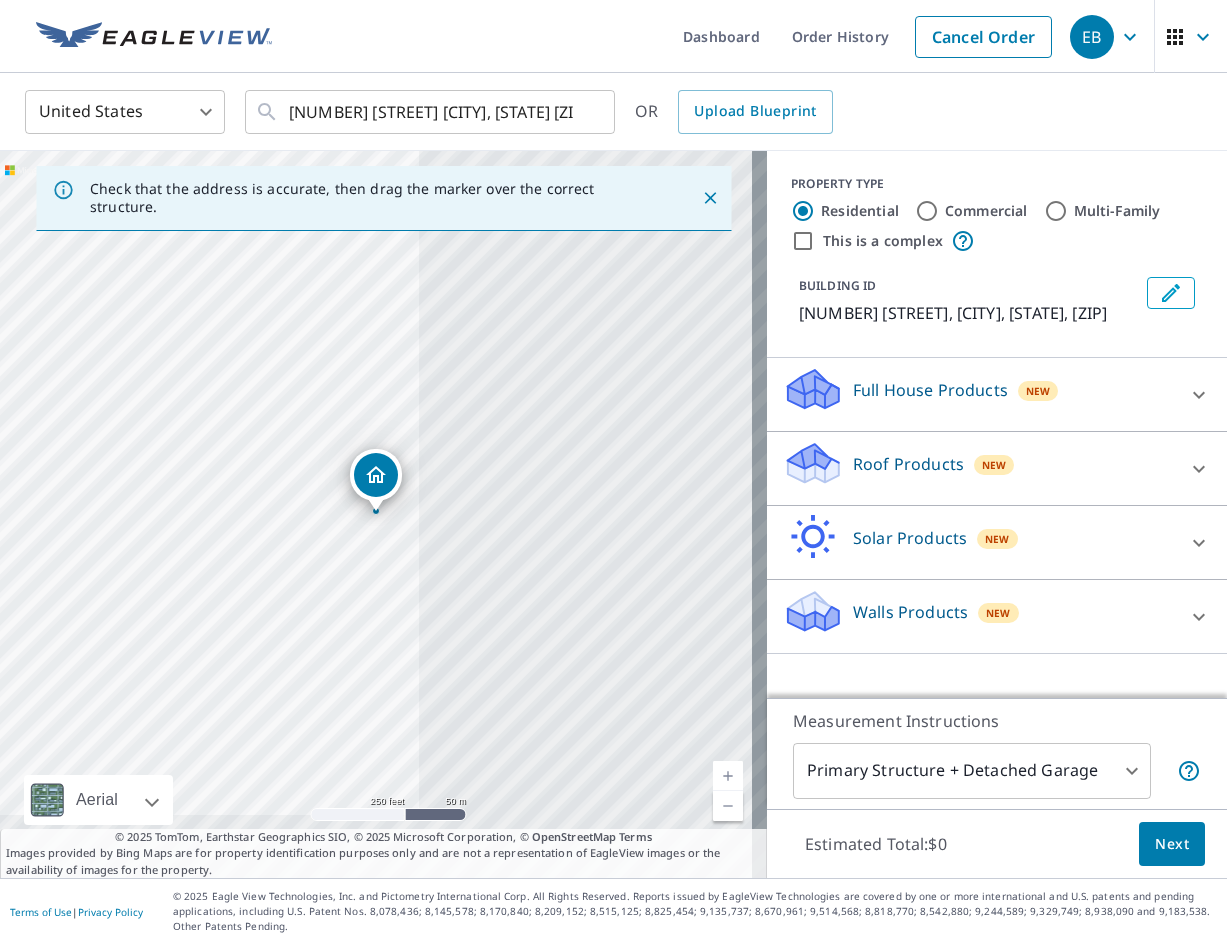 click on "Full House Products New" at bounding box center [979, 394] 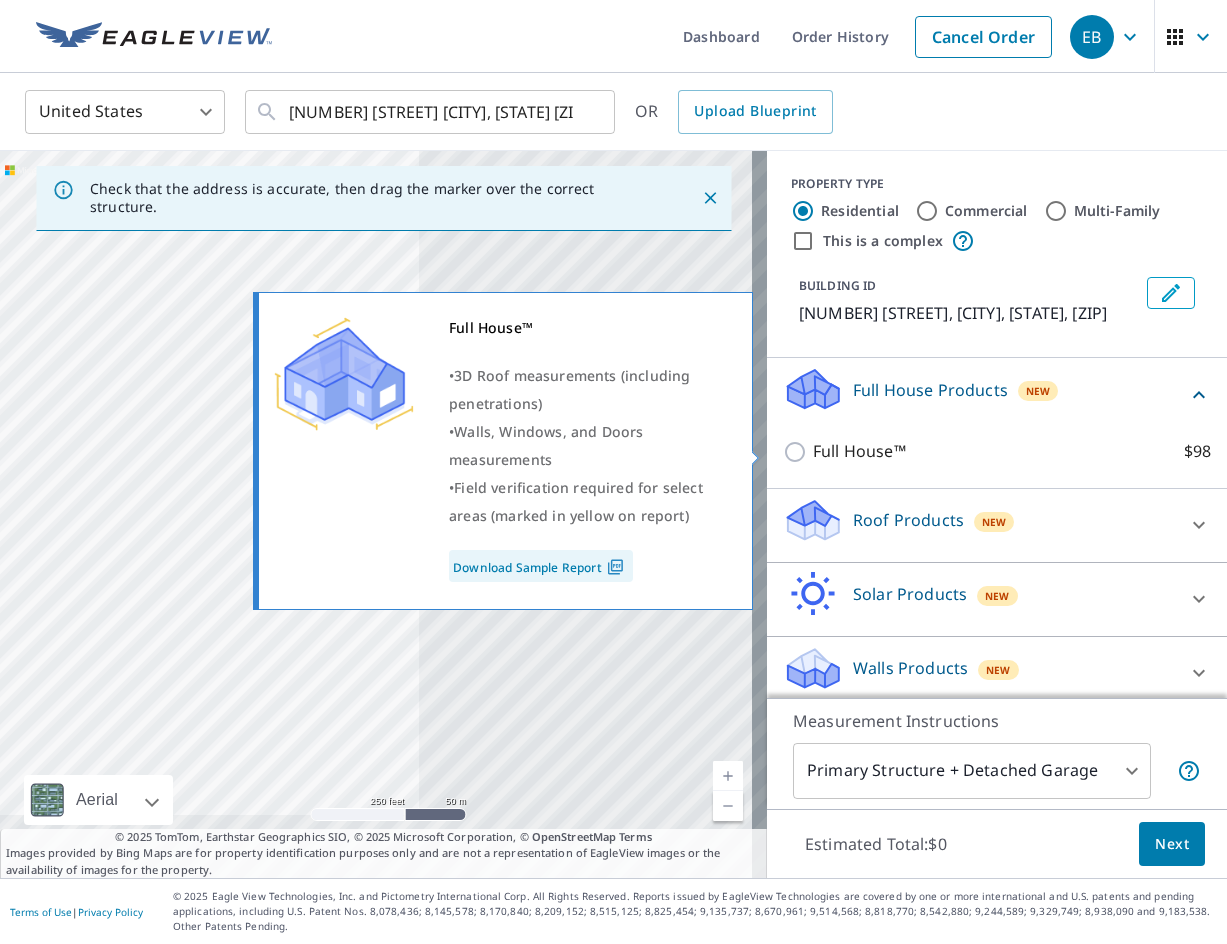click on "Full House™ $98" at bounding box center [798, 452] 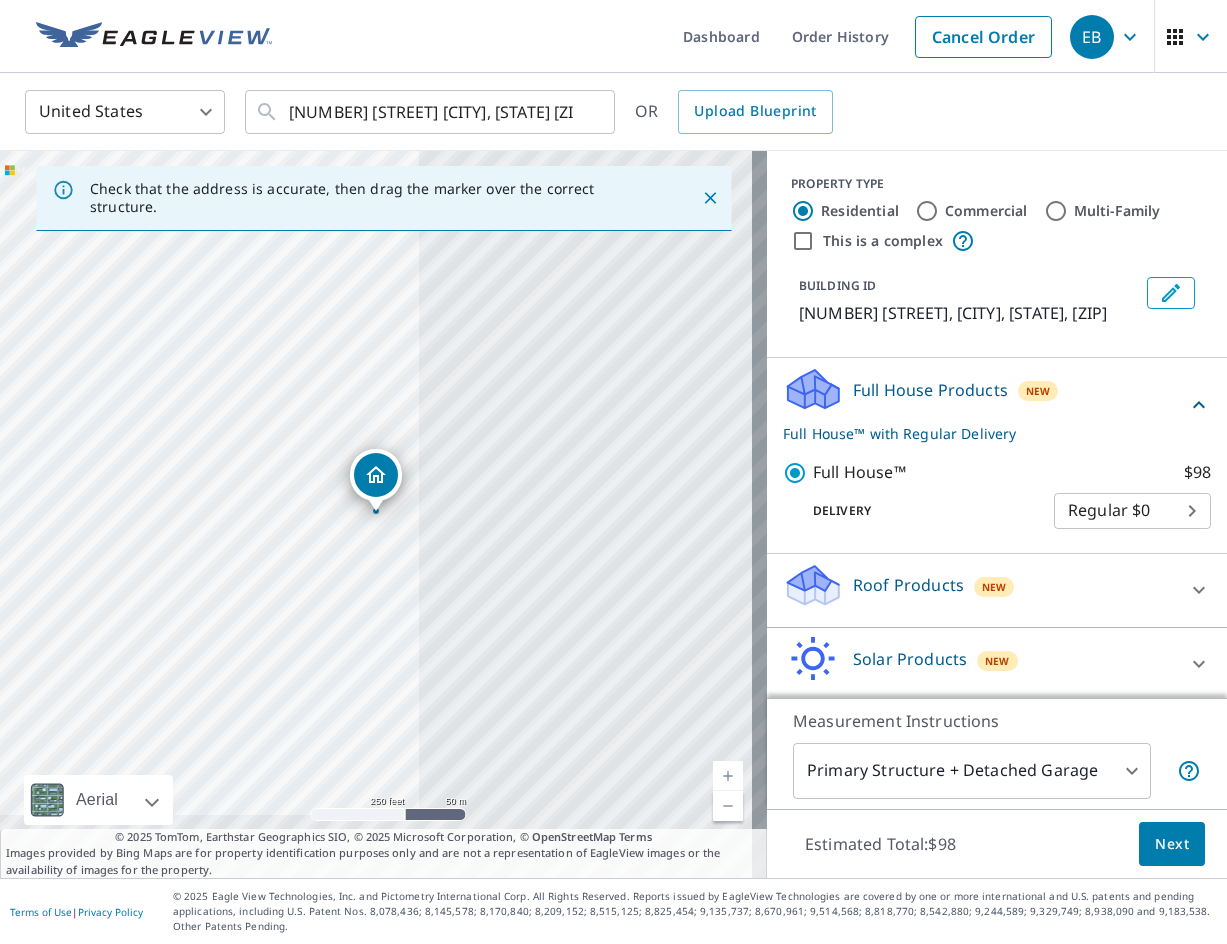 scroll, scrollTop: 78, scrollLeft: 0, axis: vertical 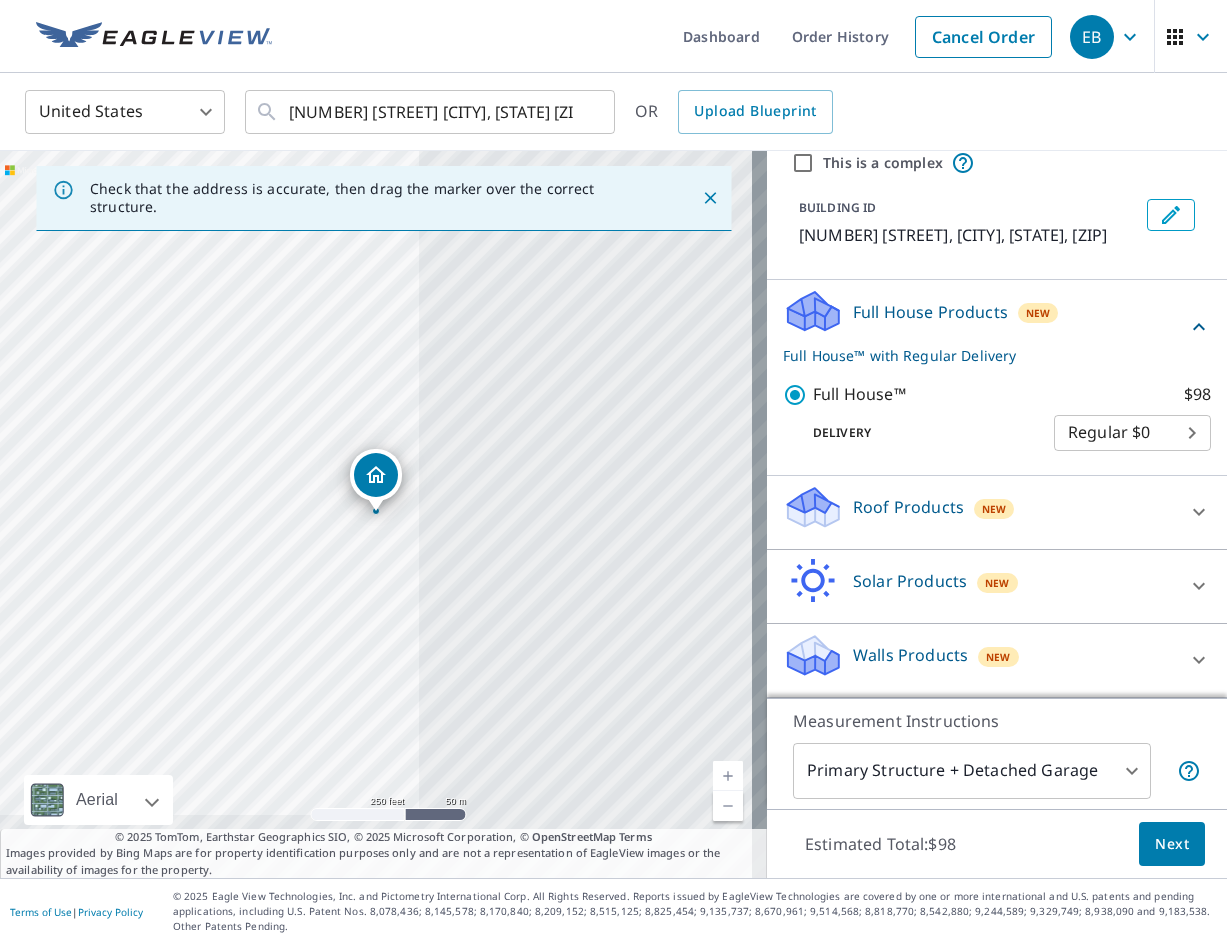 click on "Next" at bounding box center (1172, 844) 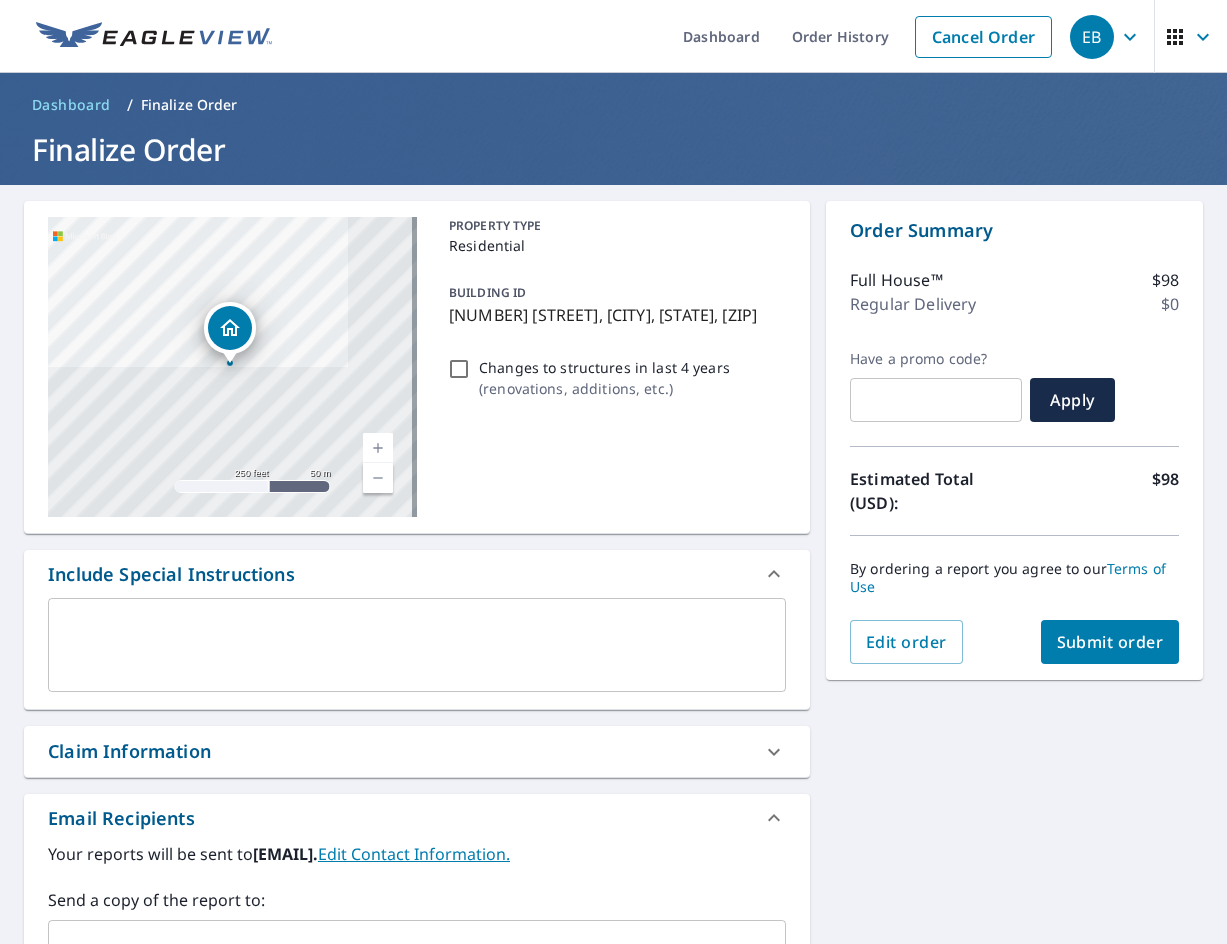 click at bounding box center (936, 400) 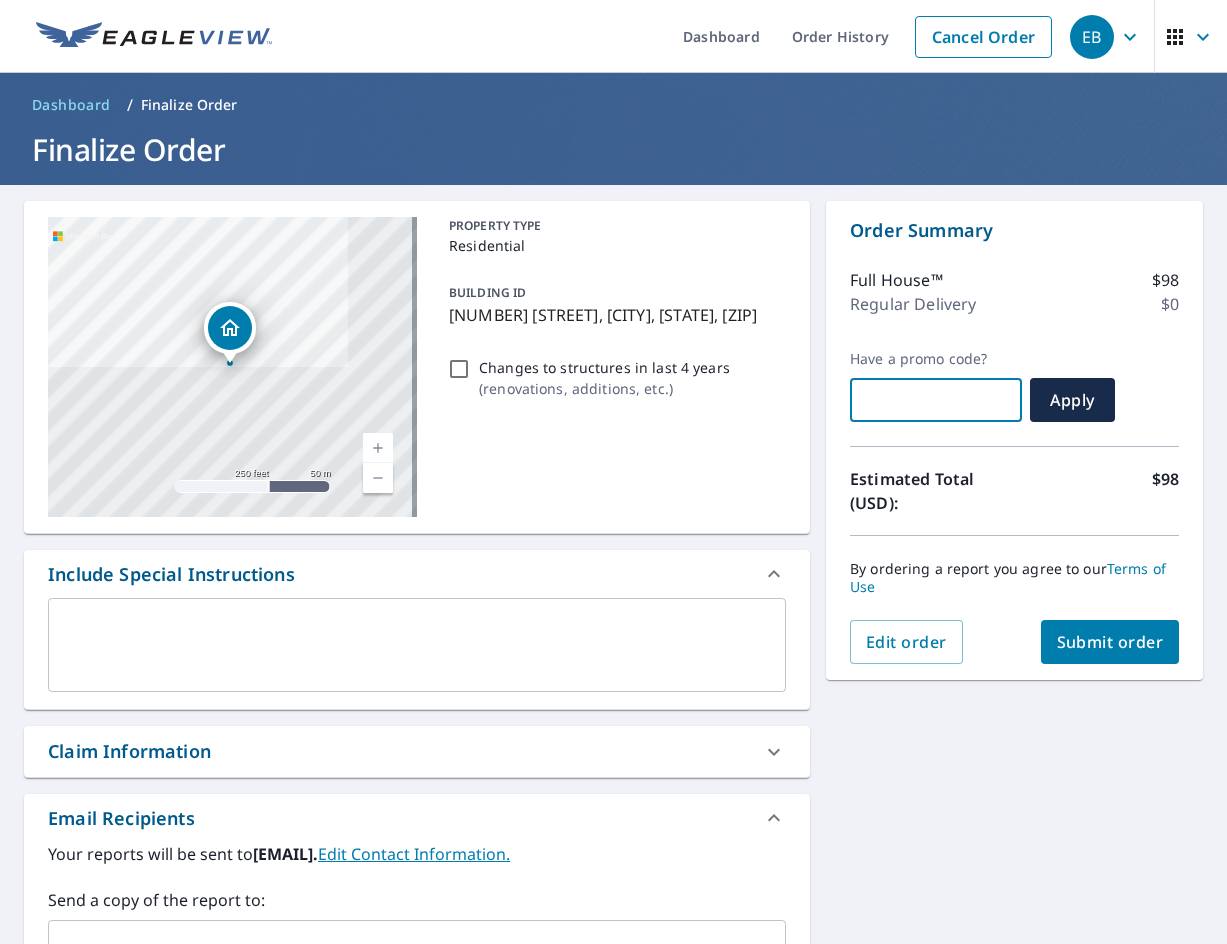 paste on "[NUMBER] [STREET]  [CITY]" 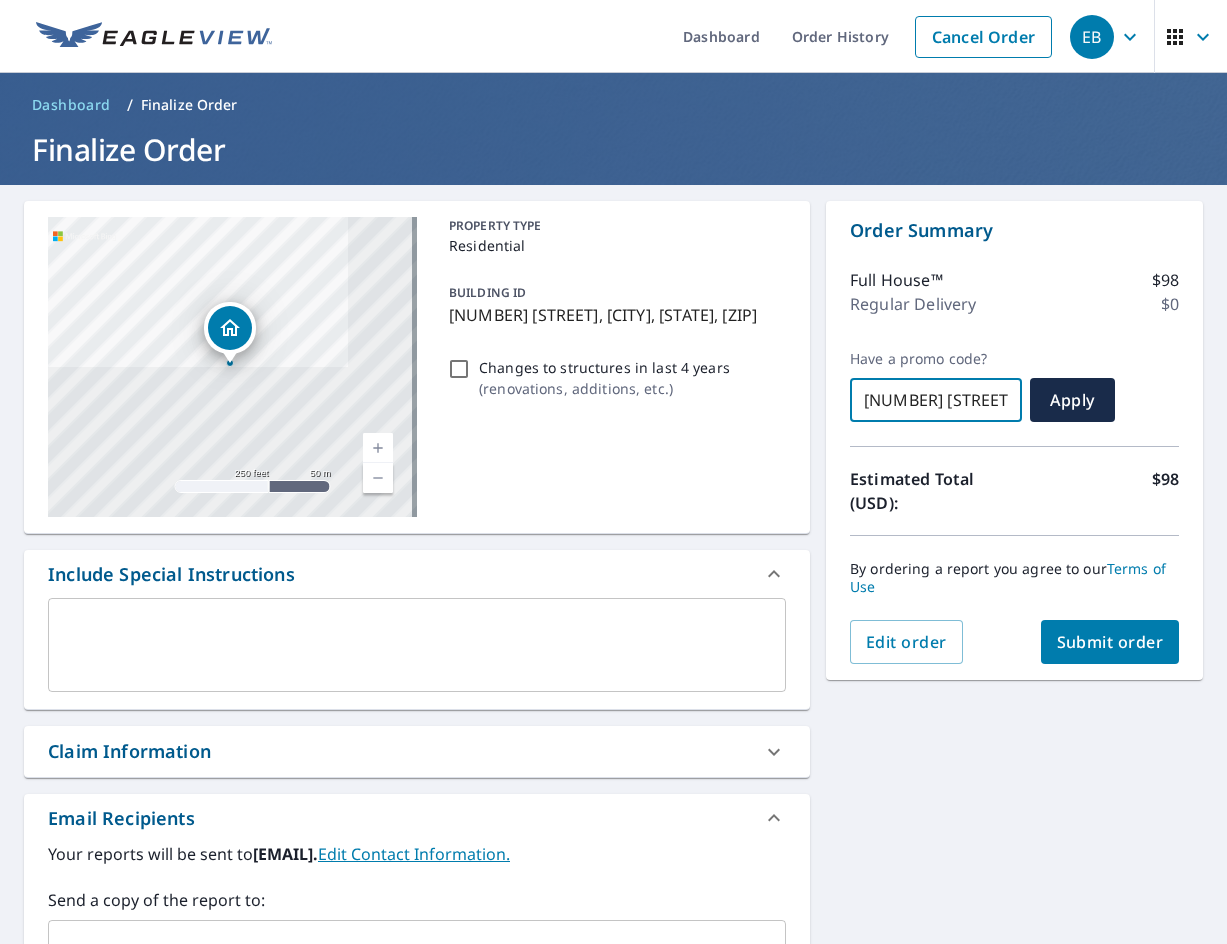 scroll, scrollTop: 0, scrollLeft: 36, axis: horizontal 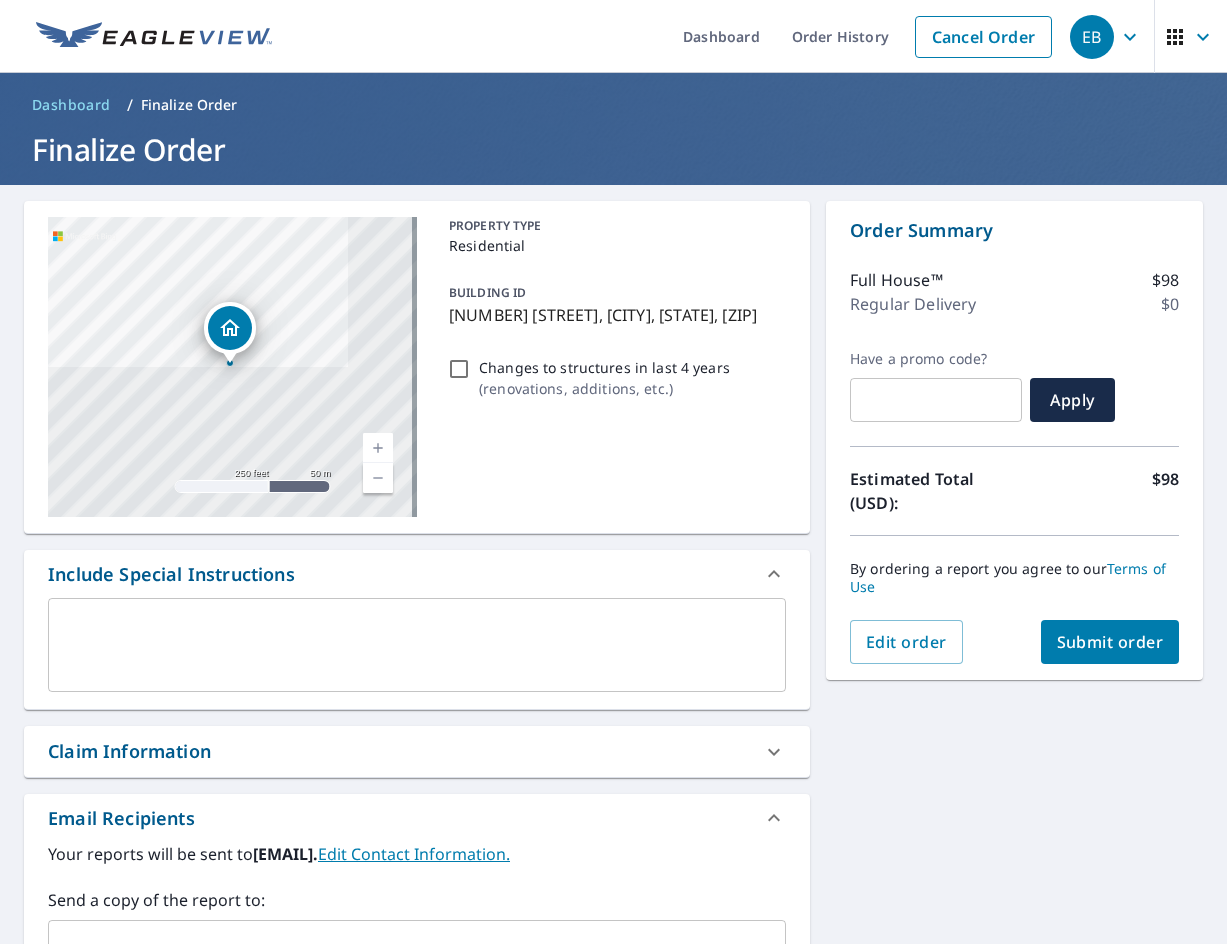 click at bounding box center [936, 400] 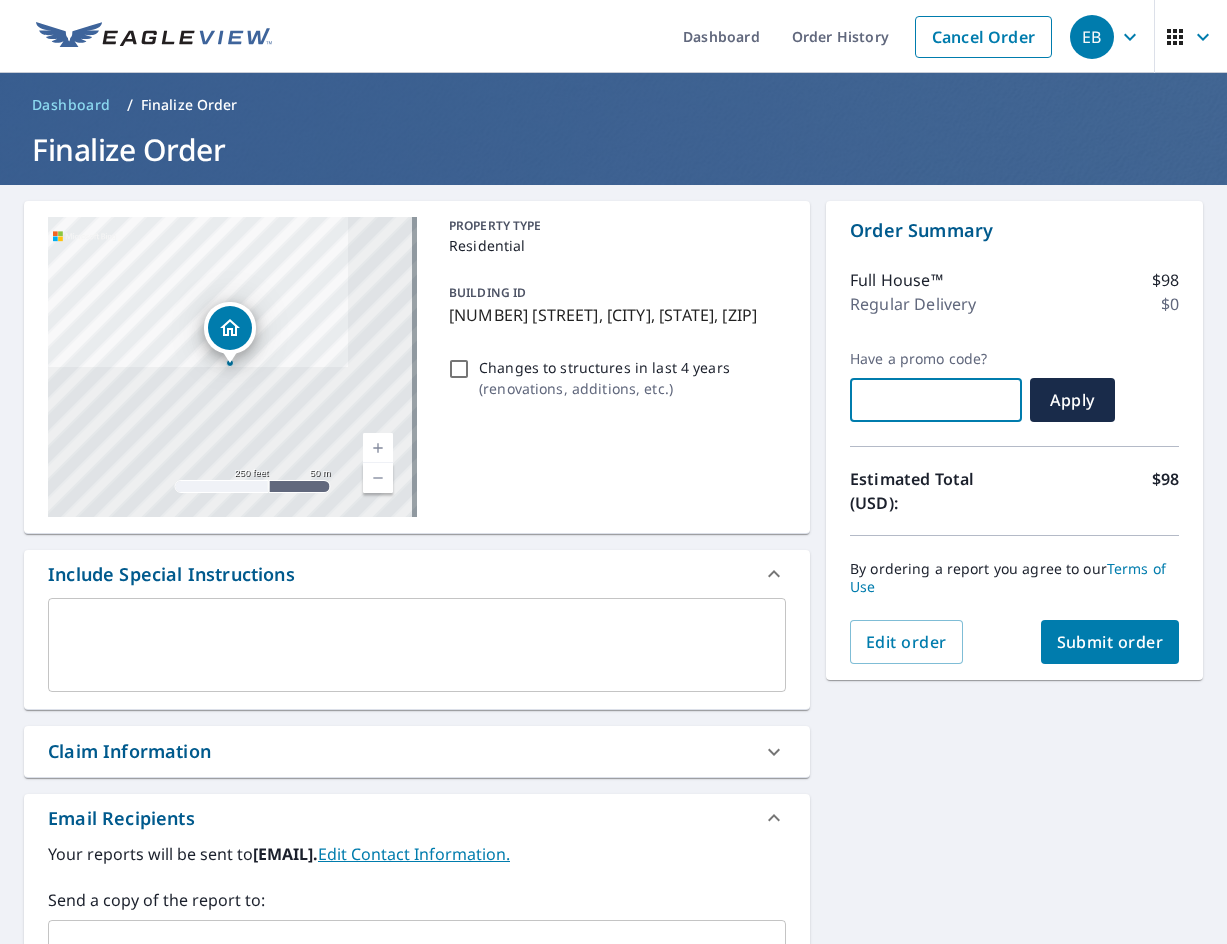 paste on "DAGM-ESL2C-GFAAC" 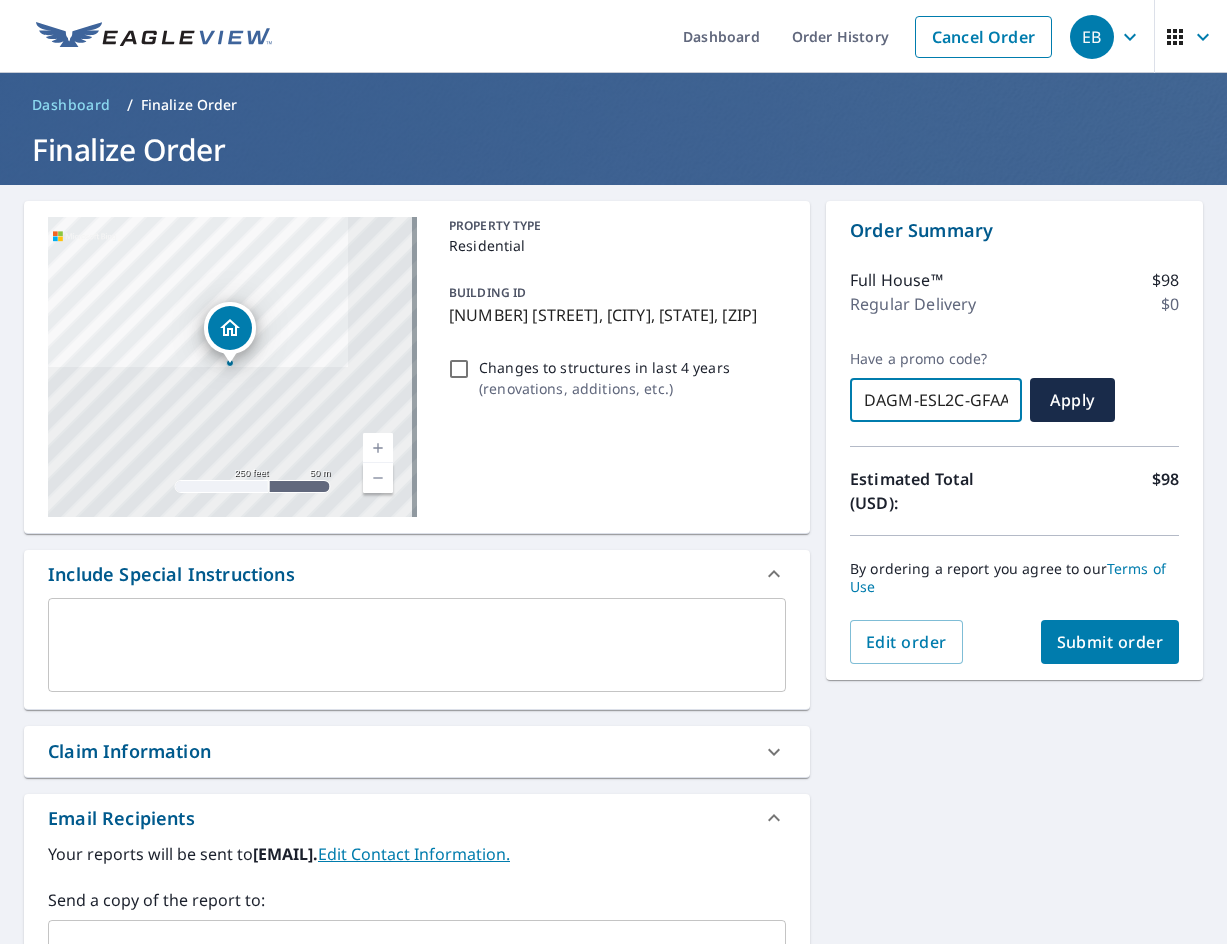 scroll, scrollTop: 0, scrollLeft: 11, axis: horizontal 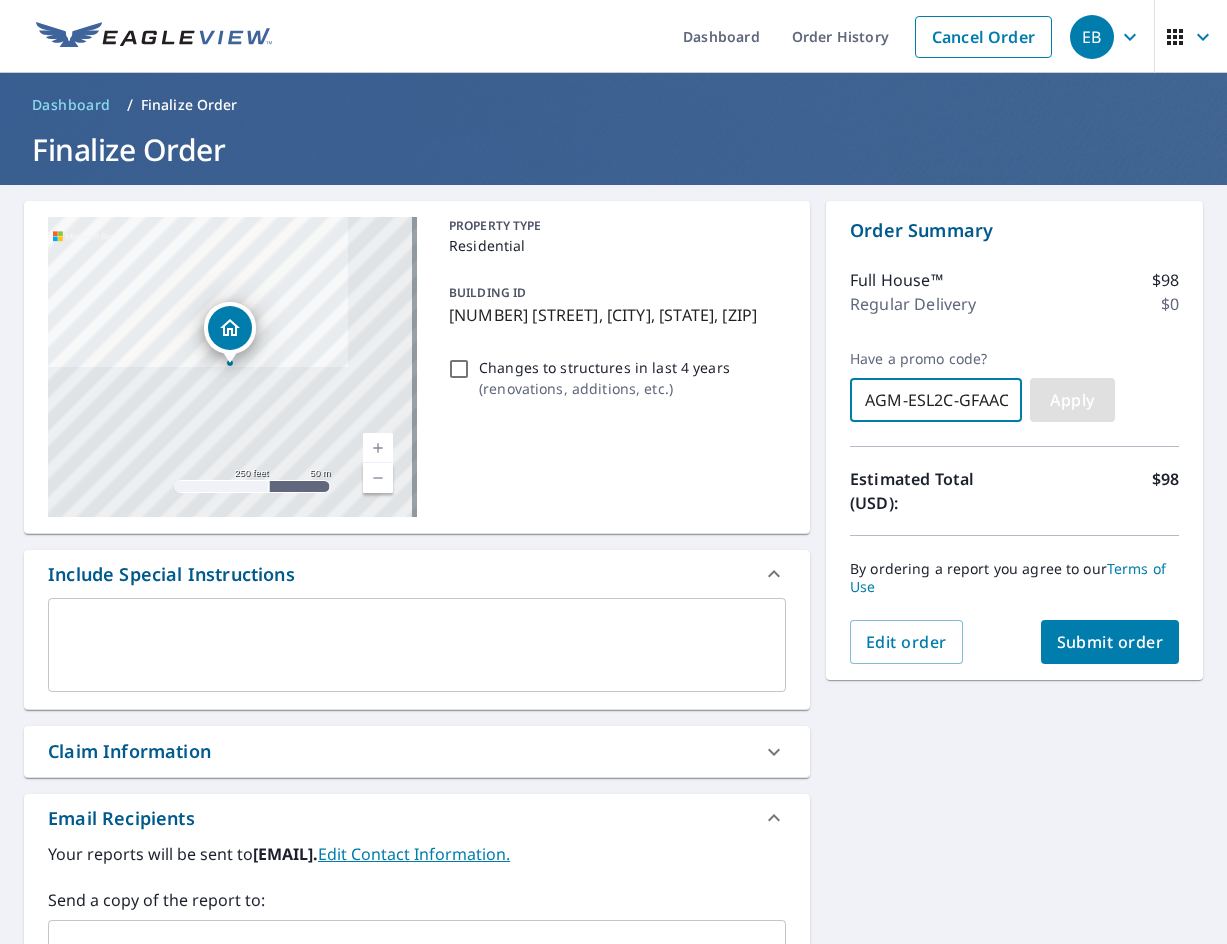 type on "DAGM-ESL2C-GFAAC" 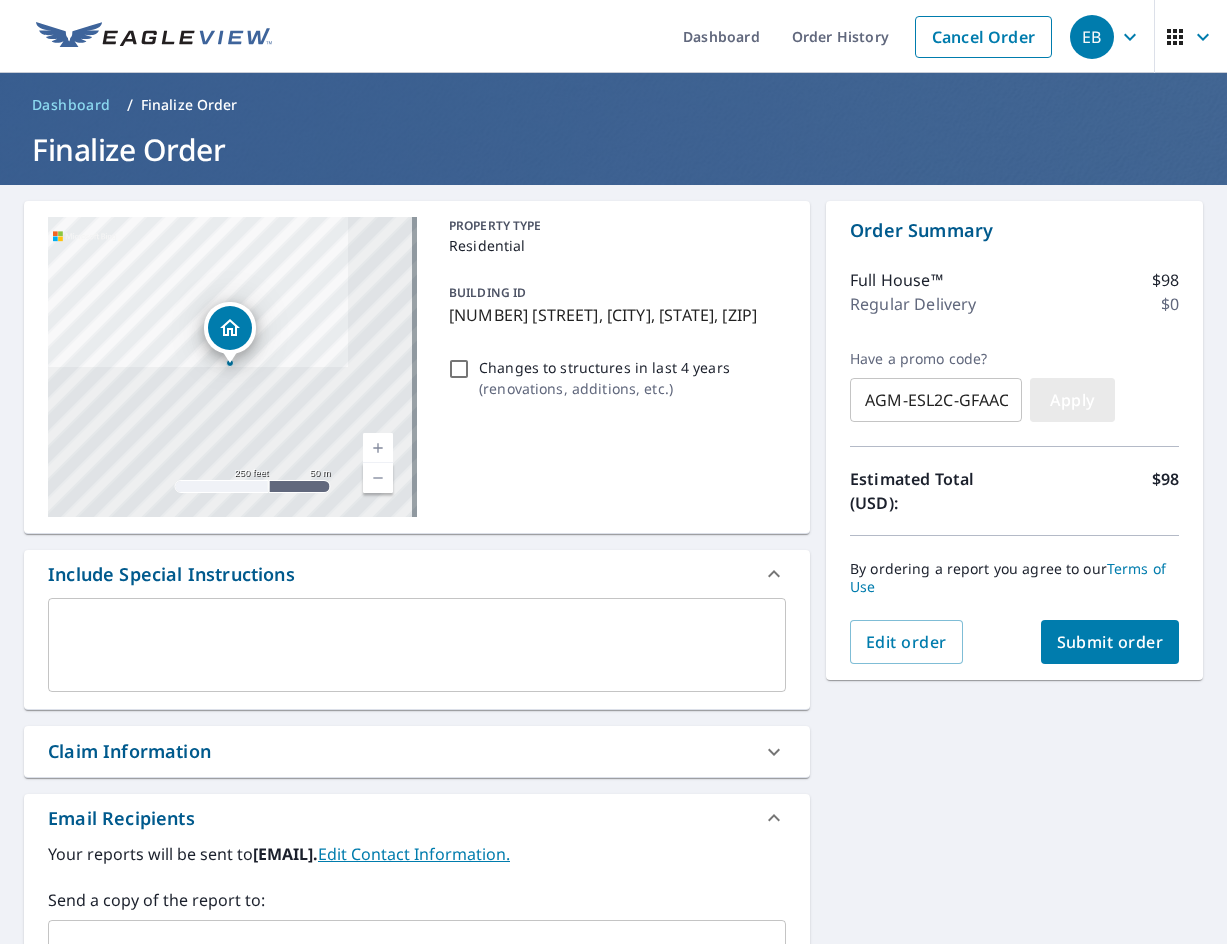 click on "Apply" at bounding box center (1072, 400) 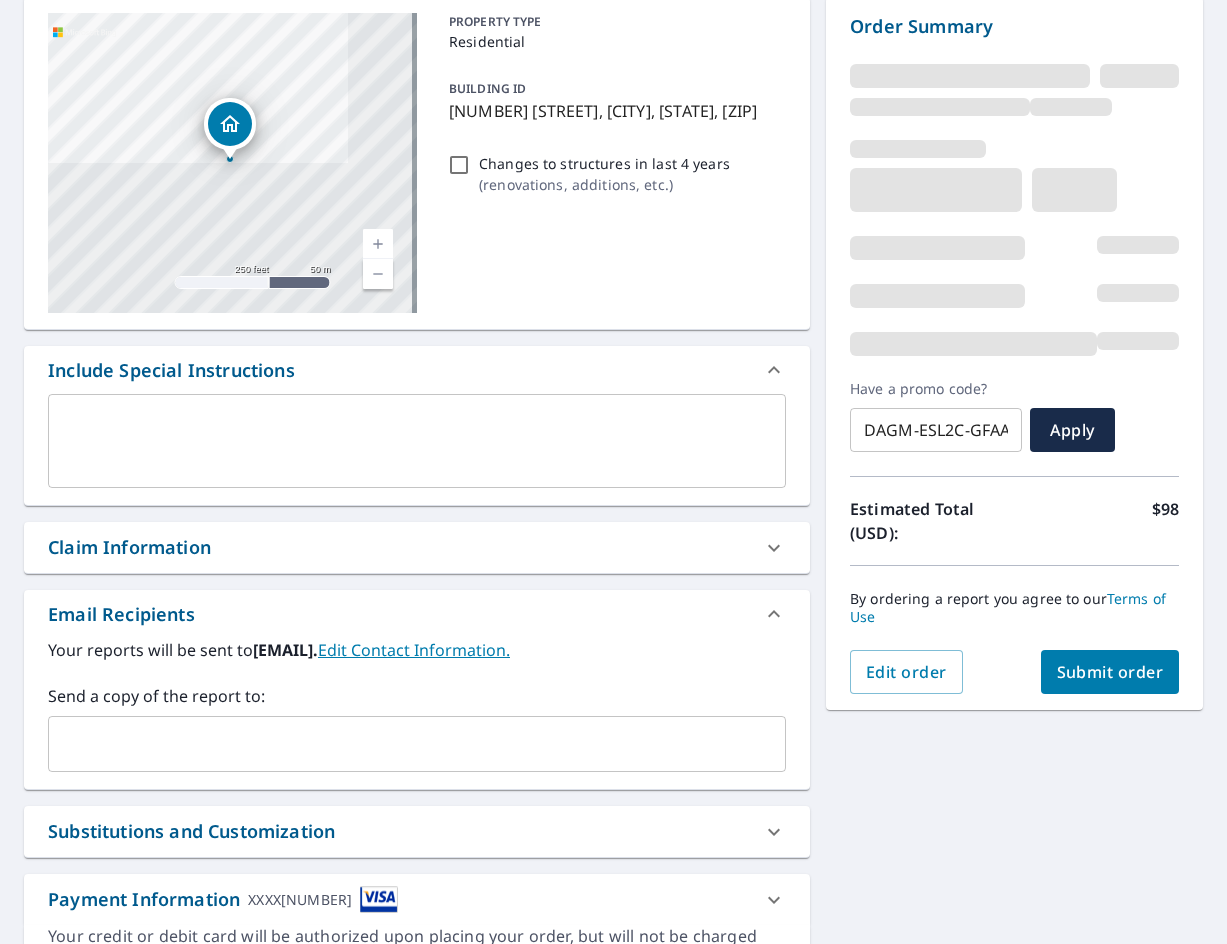 scroll, scrollTop: 209, scrollLeft: 0, axis: vertical 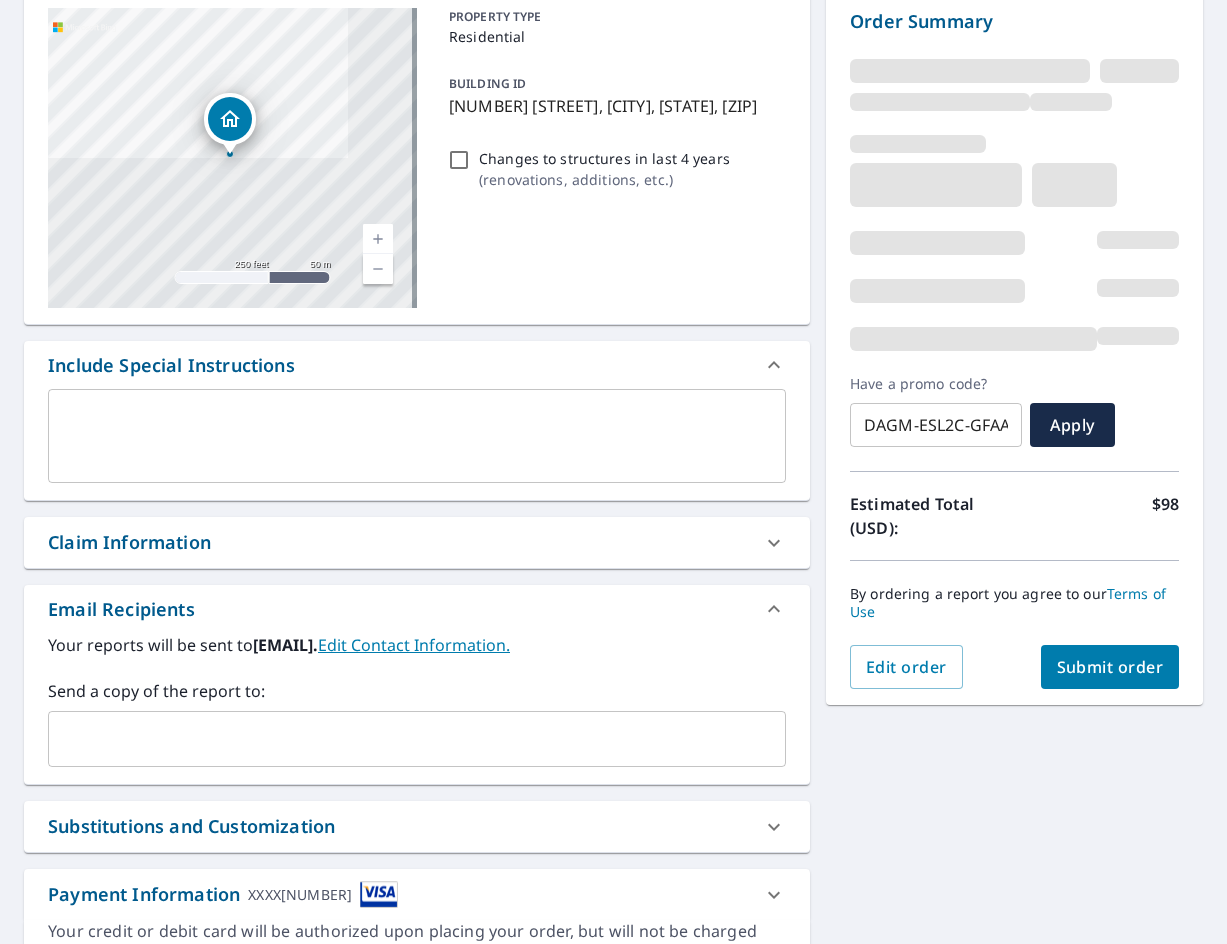 click on "​" at bounding box center (417, 739) 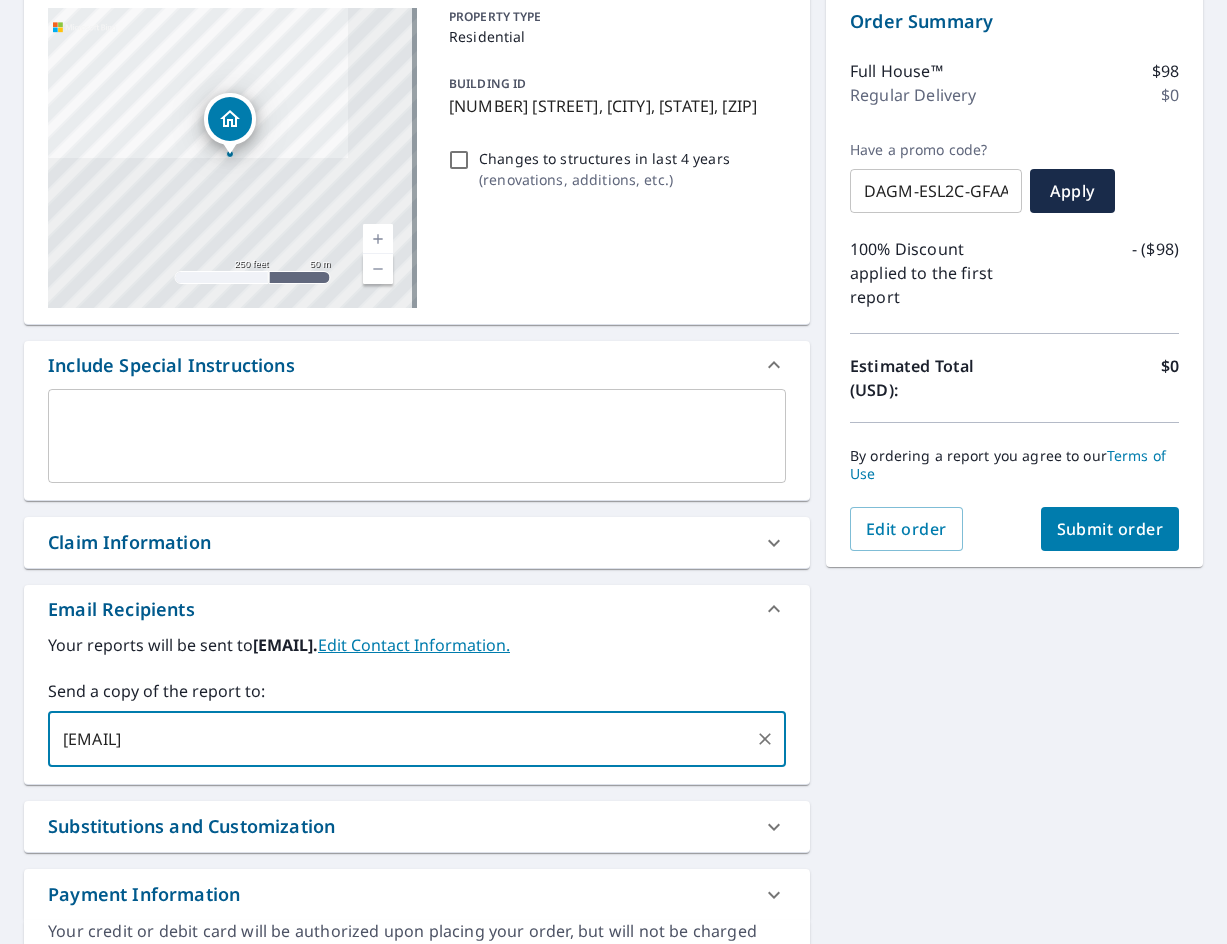 type on "[EMAIL]" 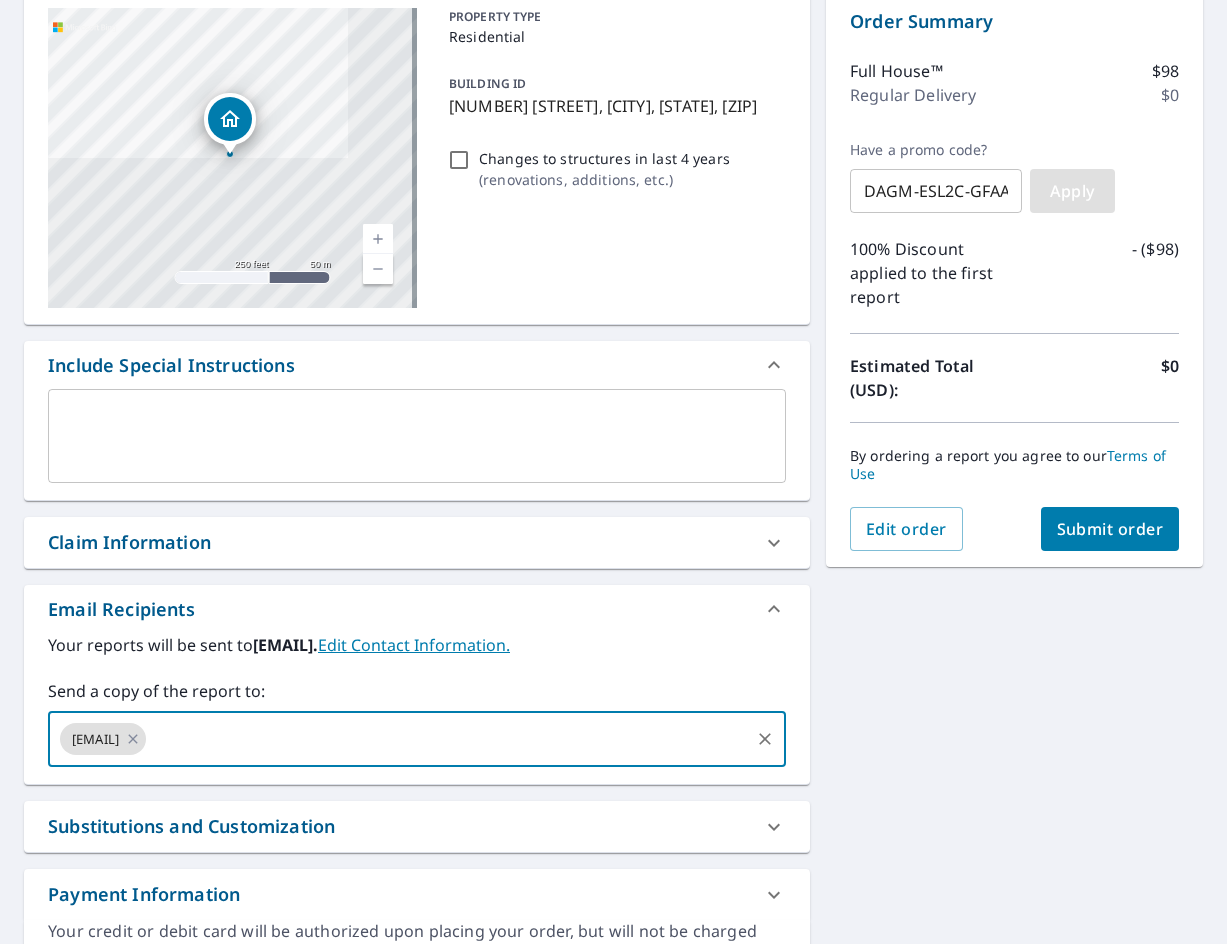 click on "Apply" at bounding box center (1072, 191) 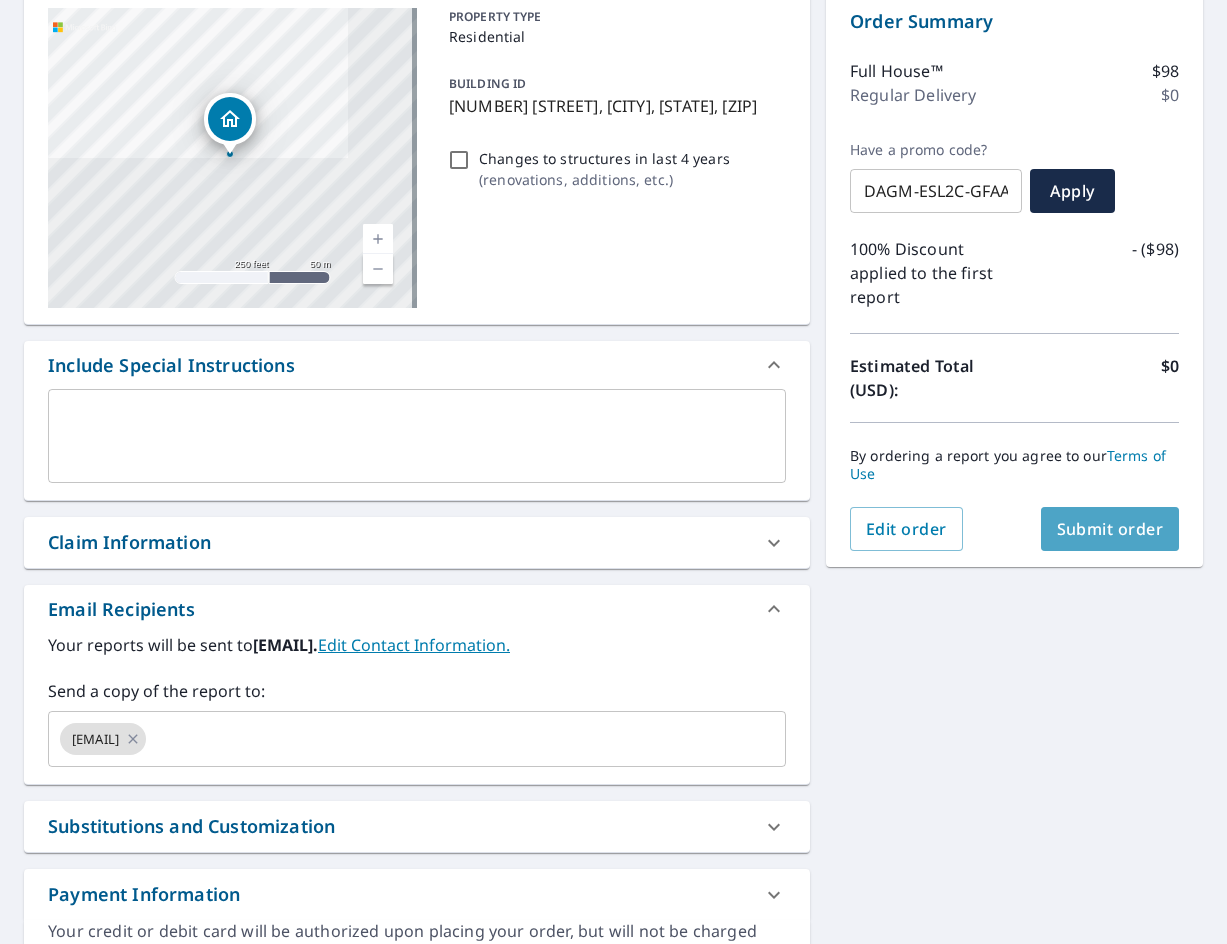 click on "Submit order" at bounding box center [1110, 529] 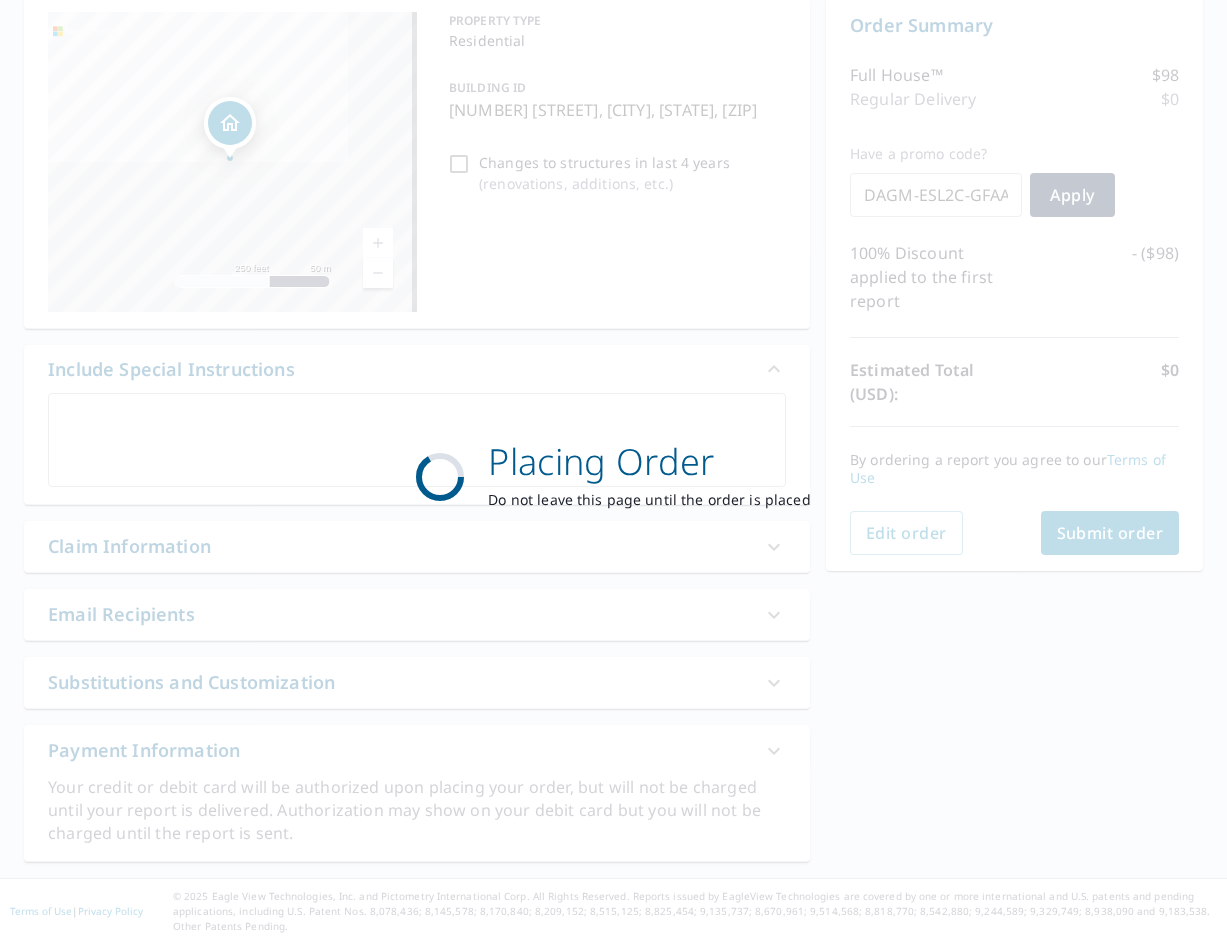 scroll, scrollTop: 205, scrollLeft: 0, axis: vertical 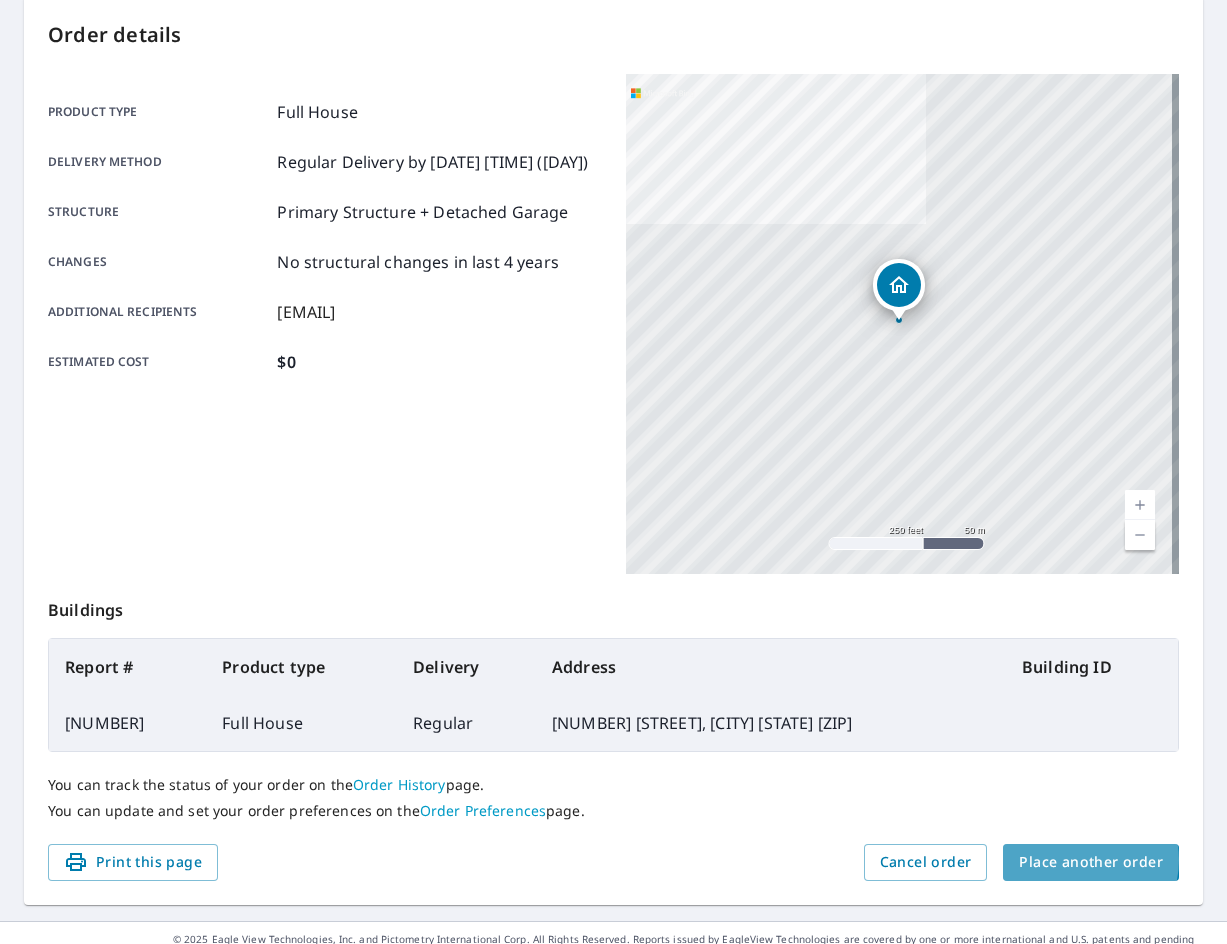 click on "Place another order" at bounding box center [1091, 862] 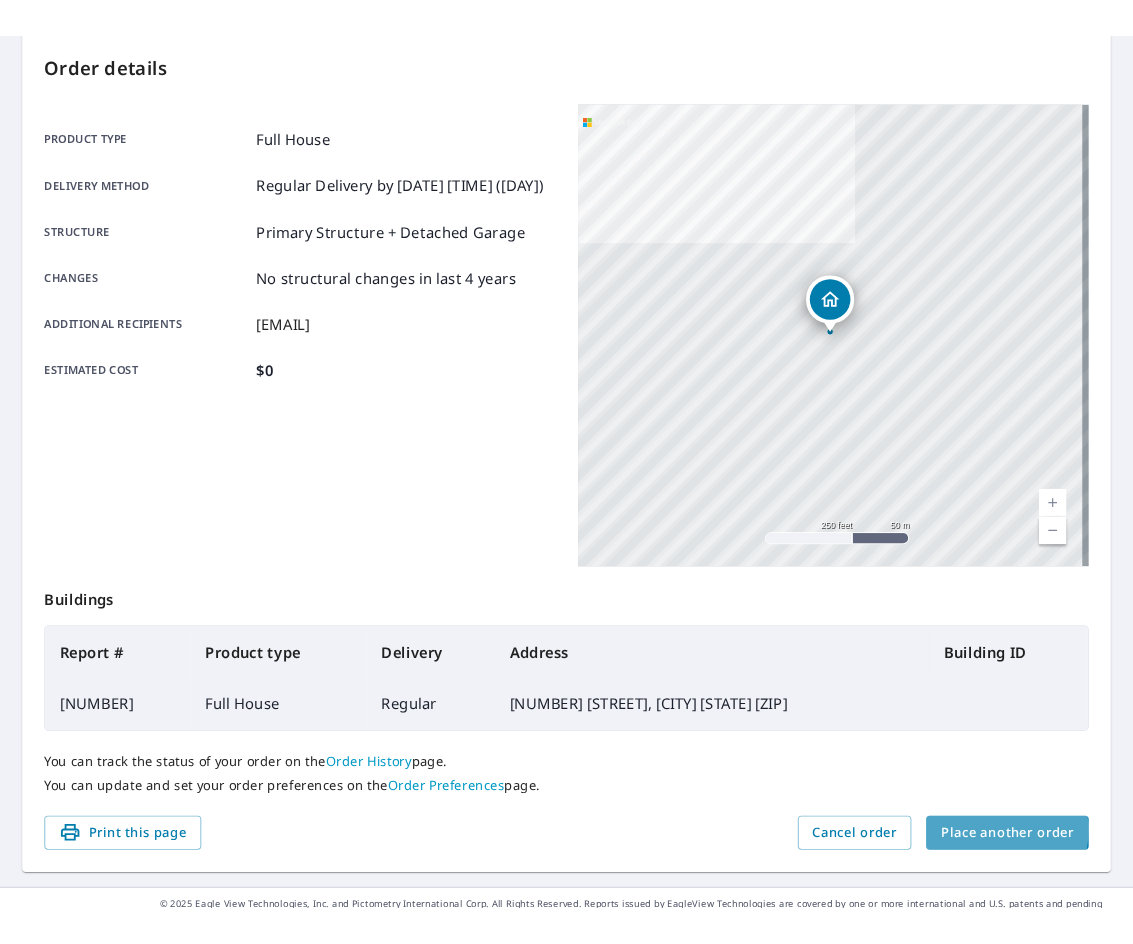 scroll, scrollTop: 0, scrollLeft: 0, axis: both 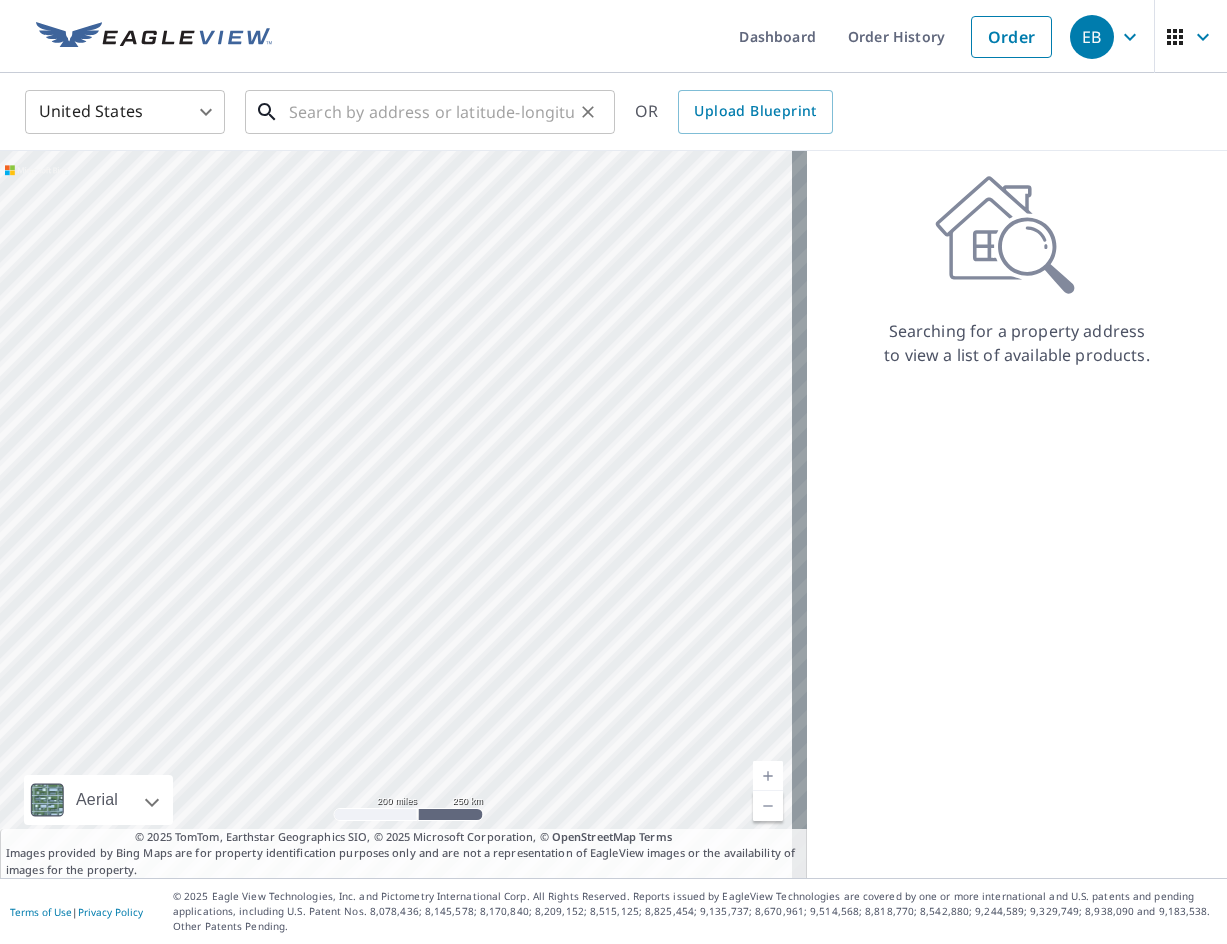click at bounding box center (431, 112) 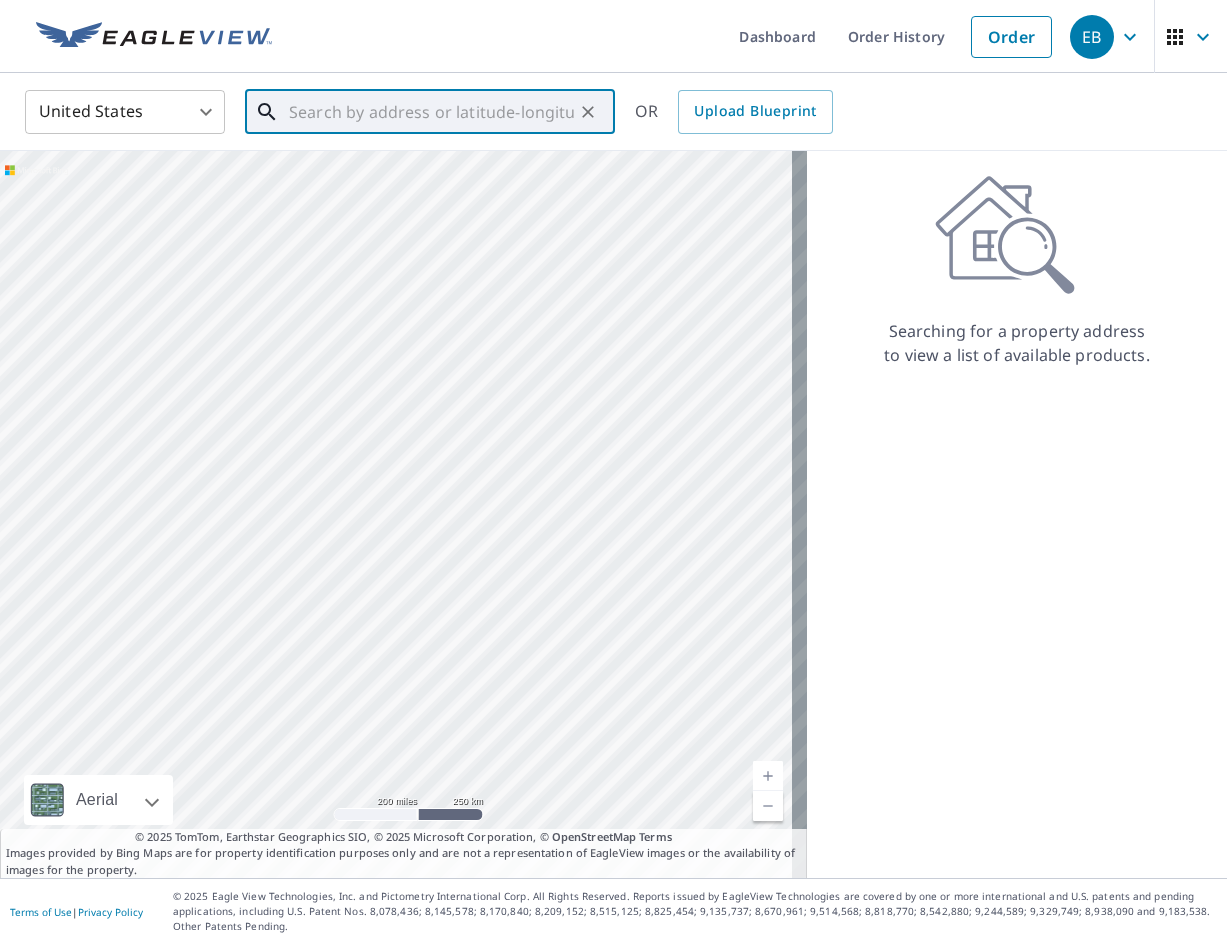 paste on "[NUMBER] [STREET]  [CITY]" 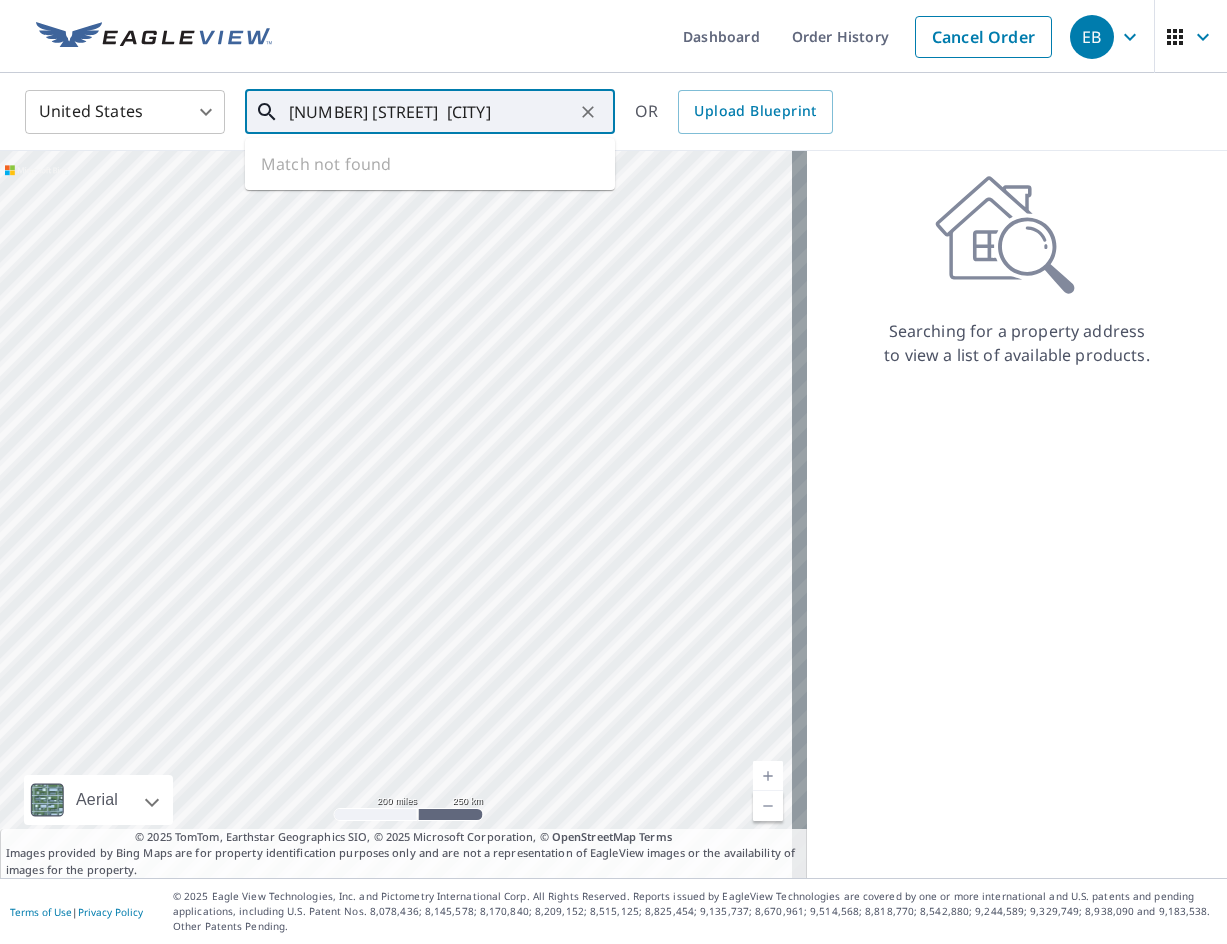 type on "[NUMBER] [STREET]  [CITY]" 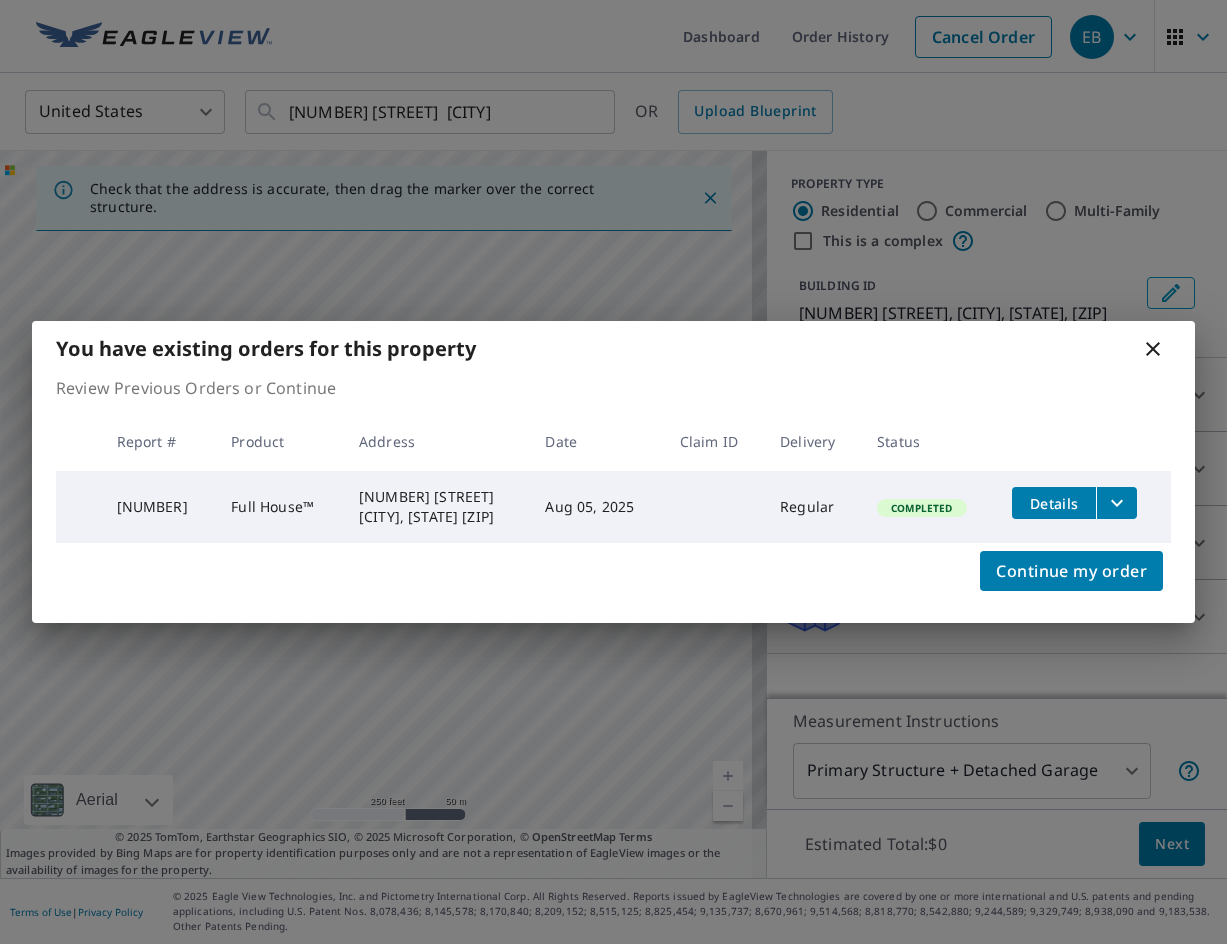 click 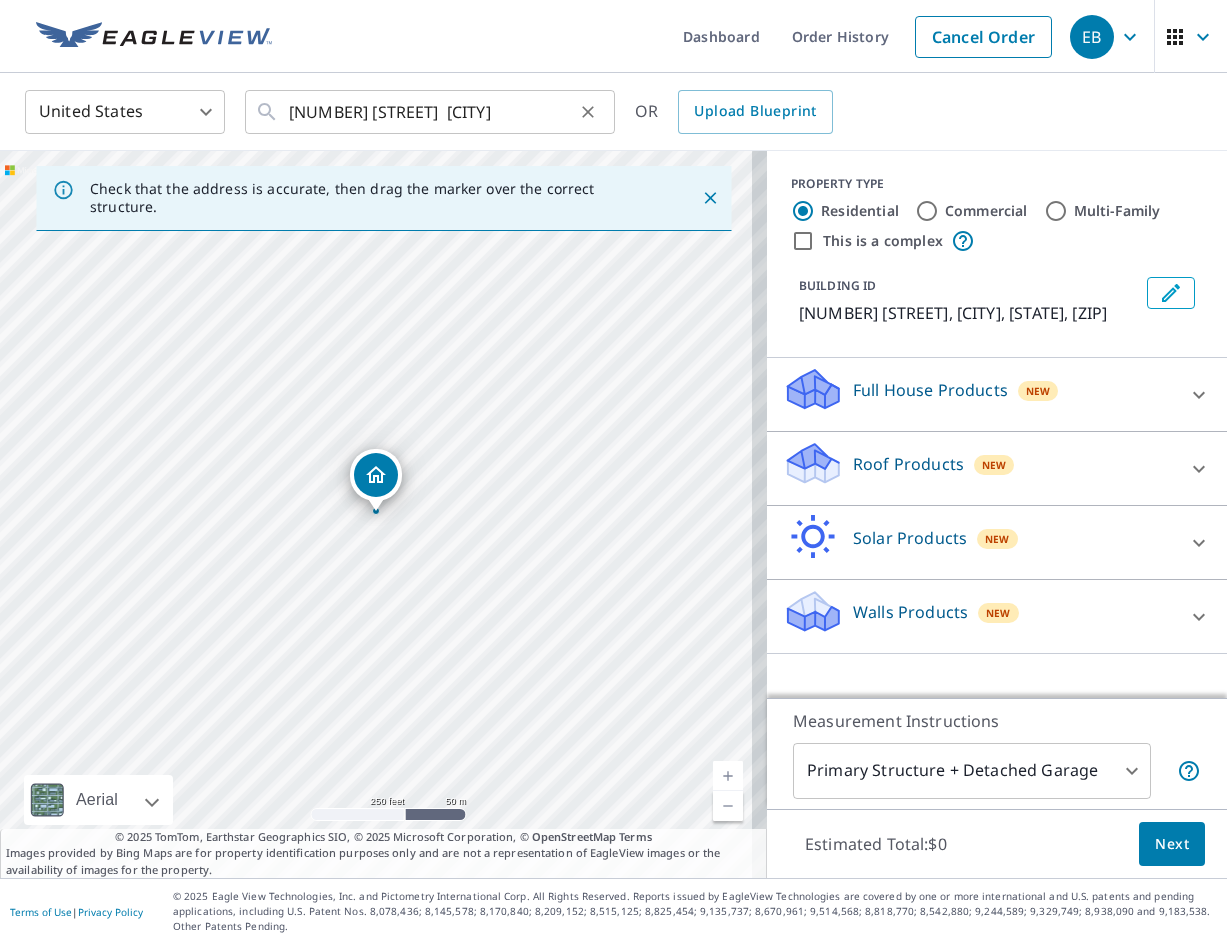 click 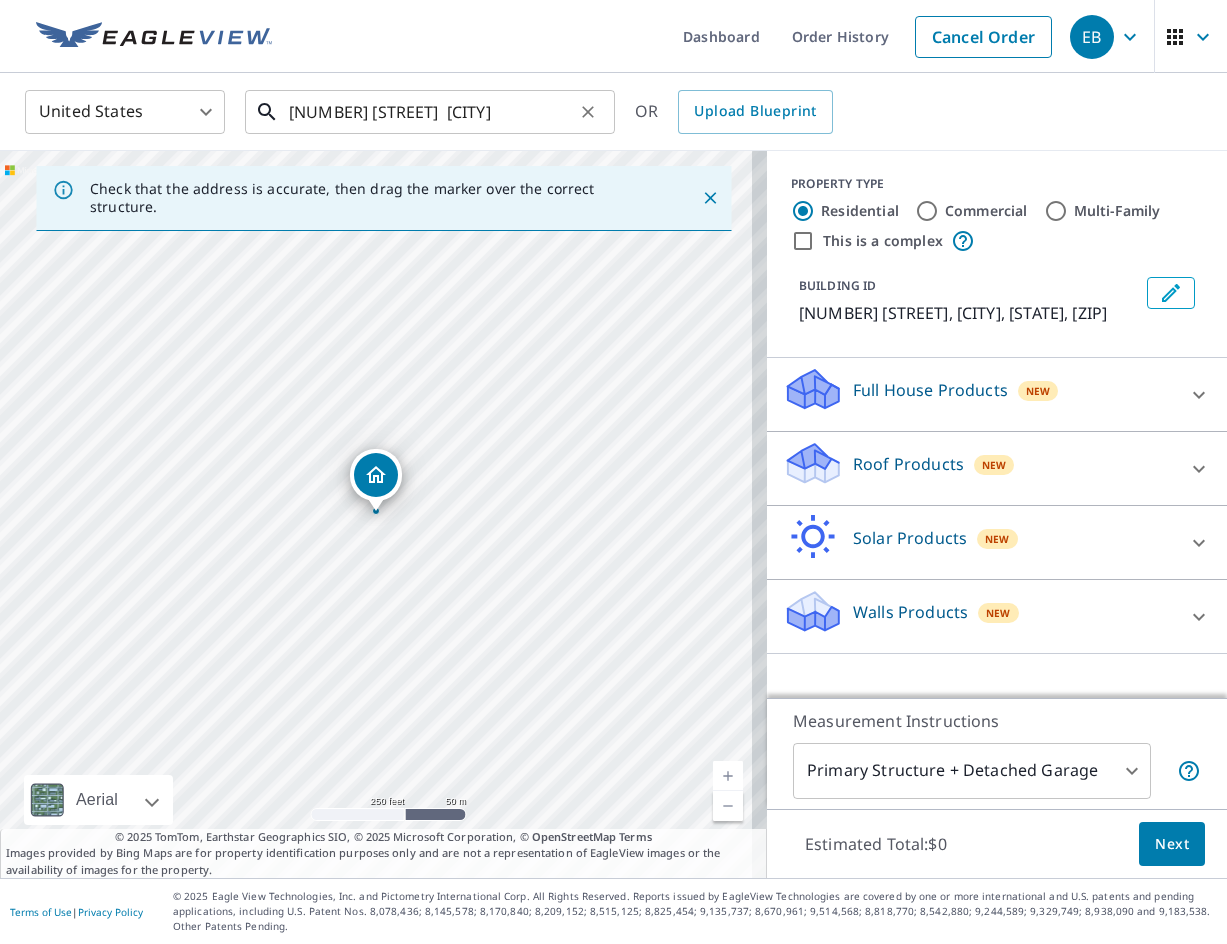 type 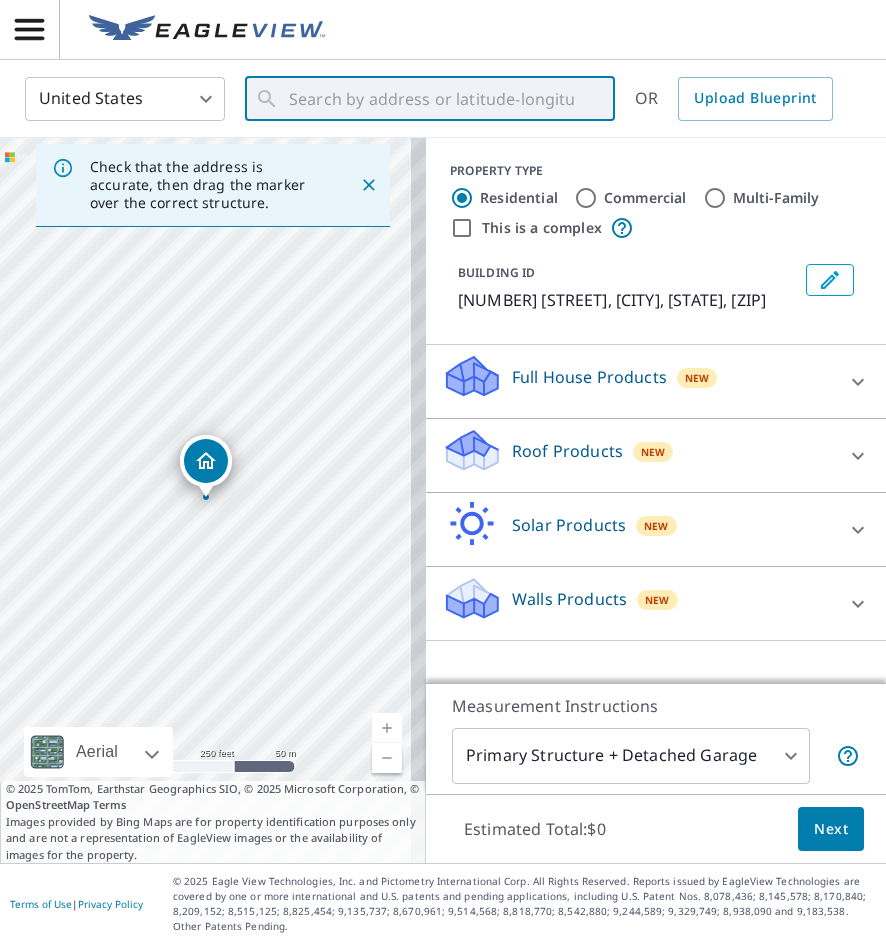 click 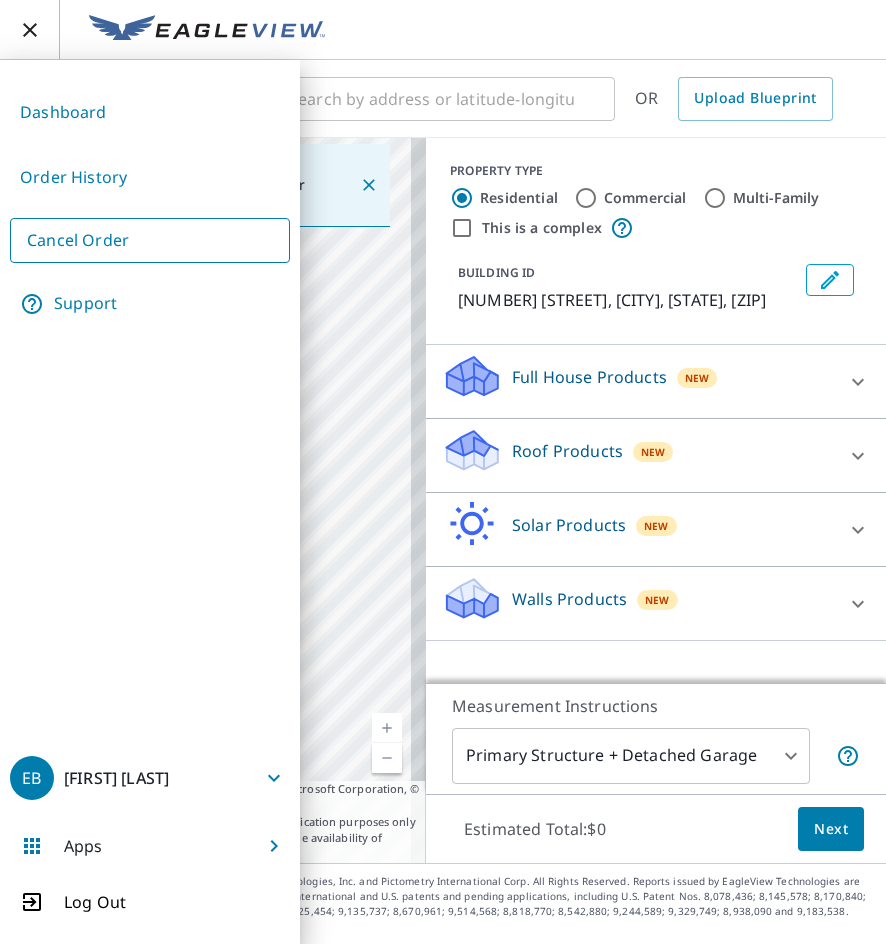 click on "Dashboard" at bounding box center (150, 112) 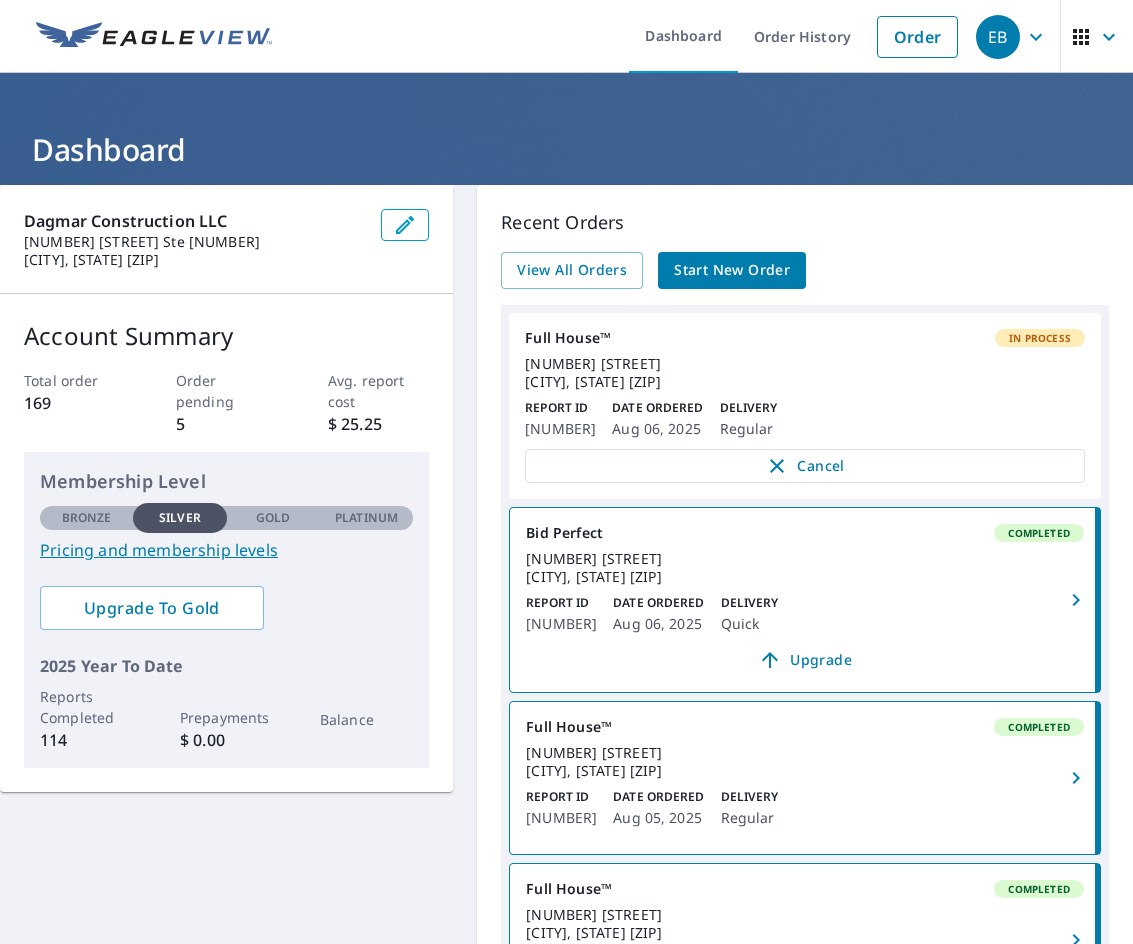 click on "Start New Order" at bounding box center (732, 270) 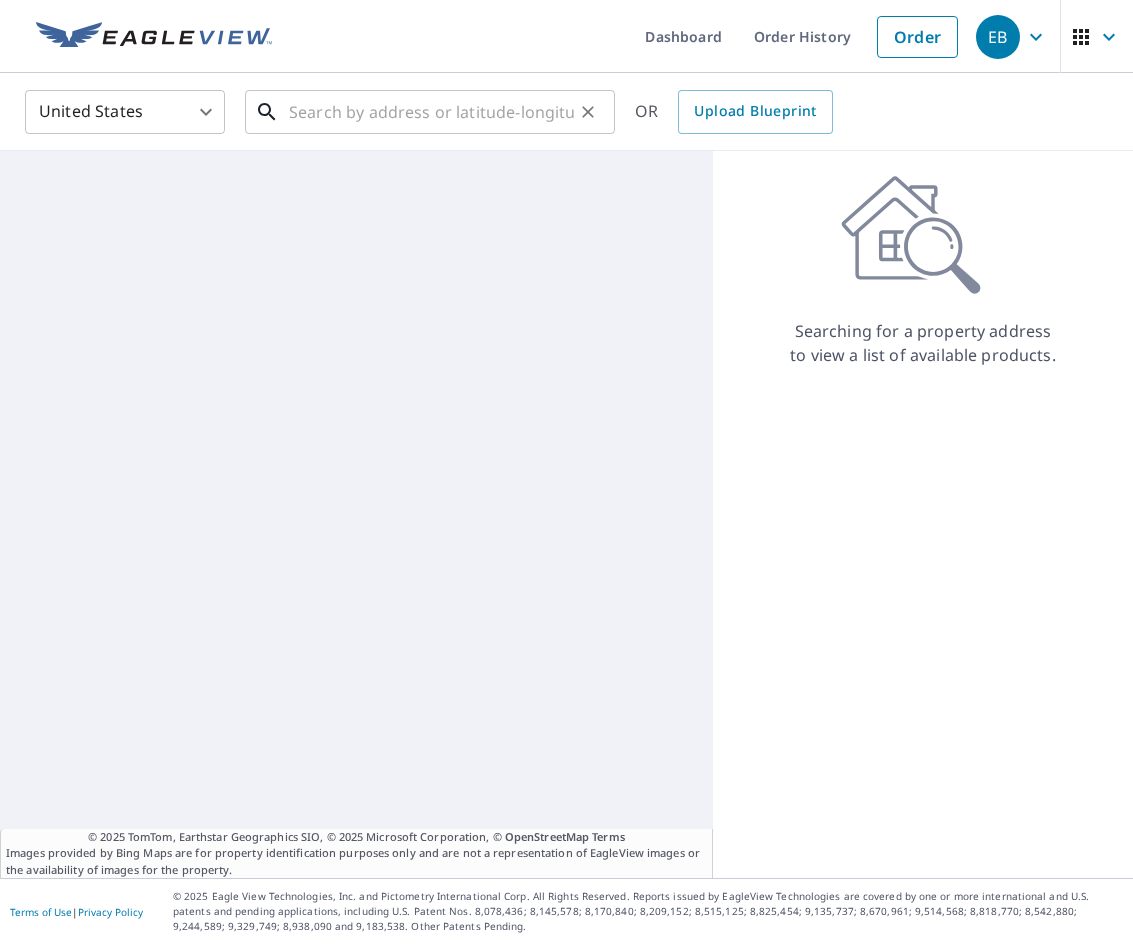 click on "​" at bounding box center (430, 112) 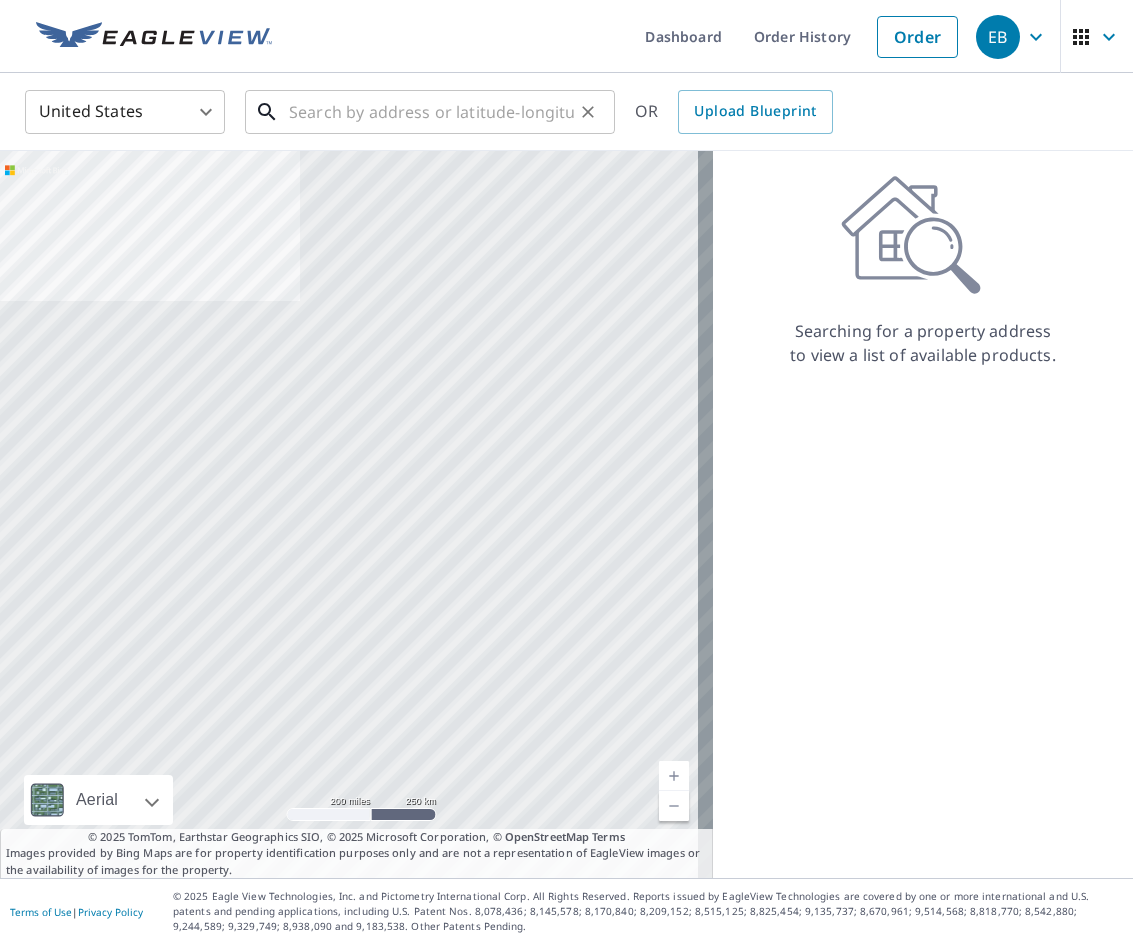click at bounding box center [431, 112] 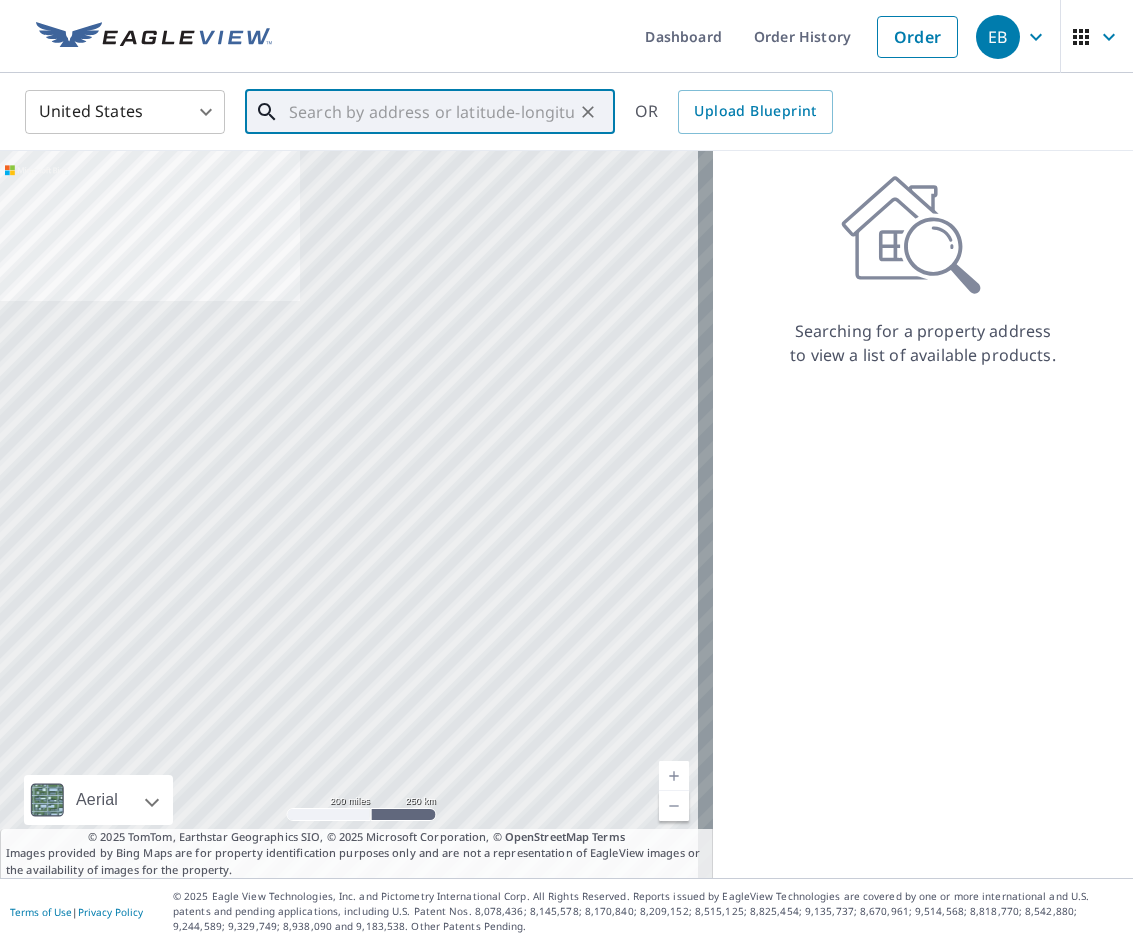 paste on "[NUMBER] [STREET]  [CITY]" 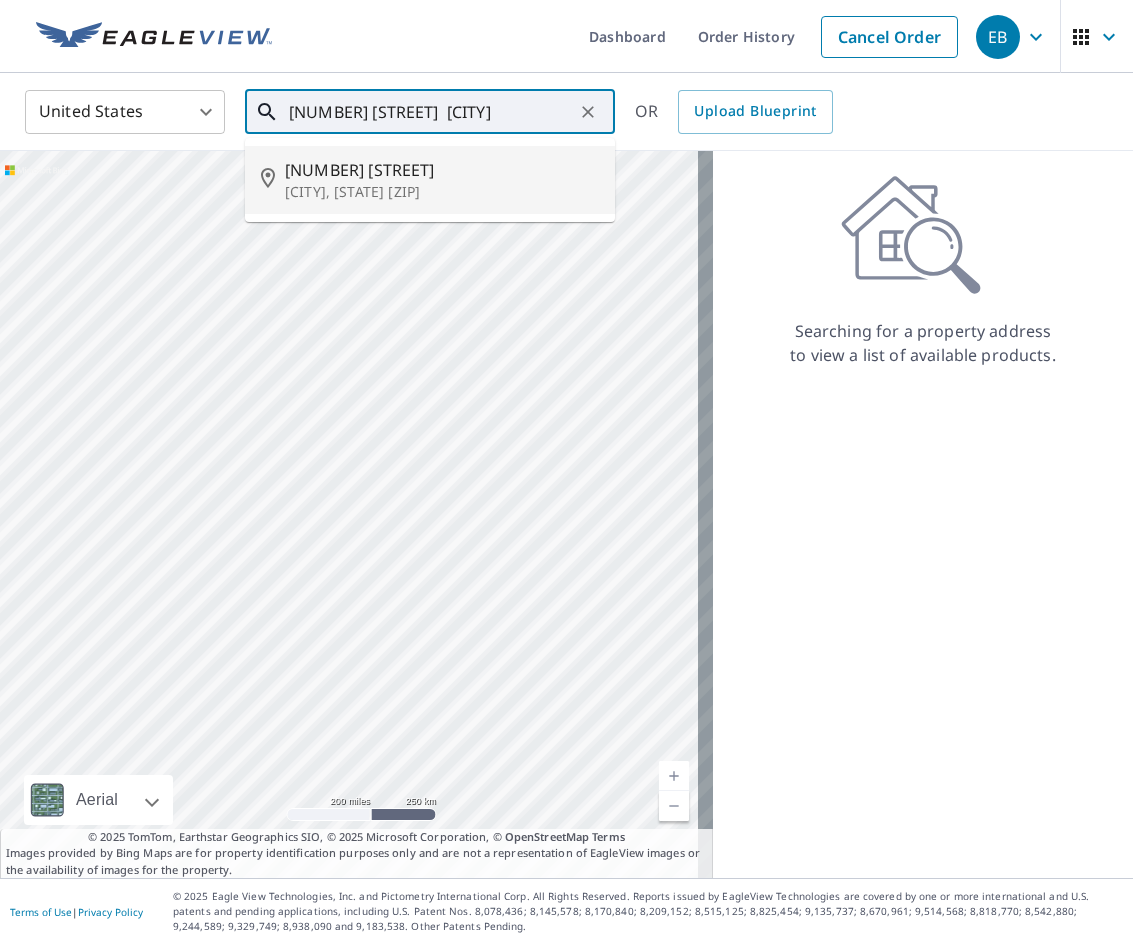click on "[NUMBER] [STREET]" at bounding box center (442, 170) 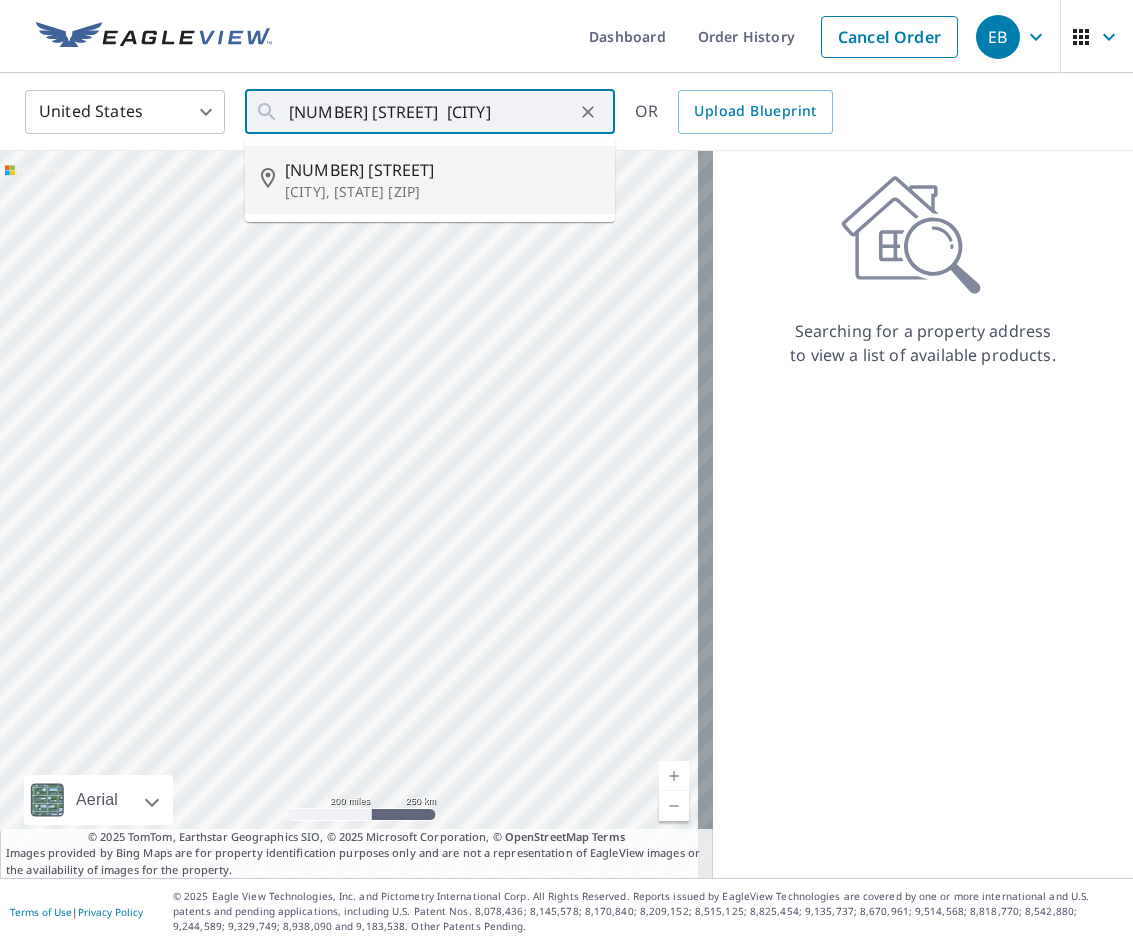 type on "[NUMBER] [STREET] [CITY], [STATE] [ZIP]" 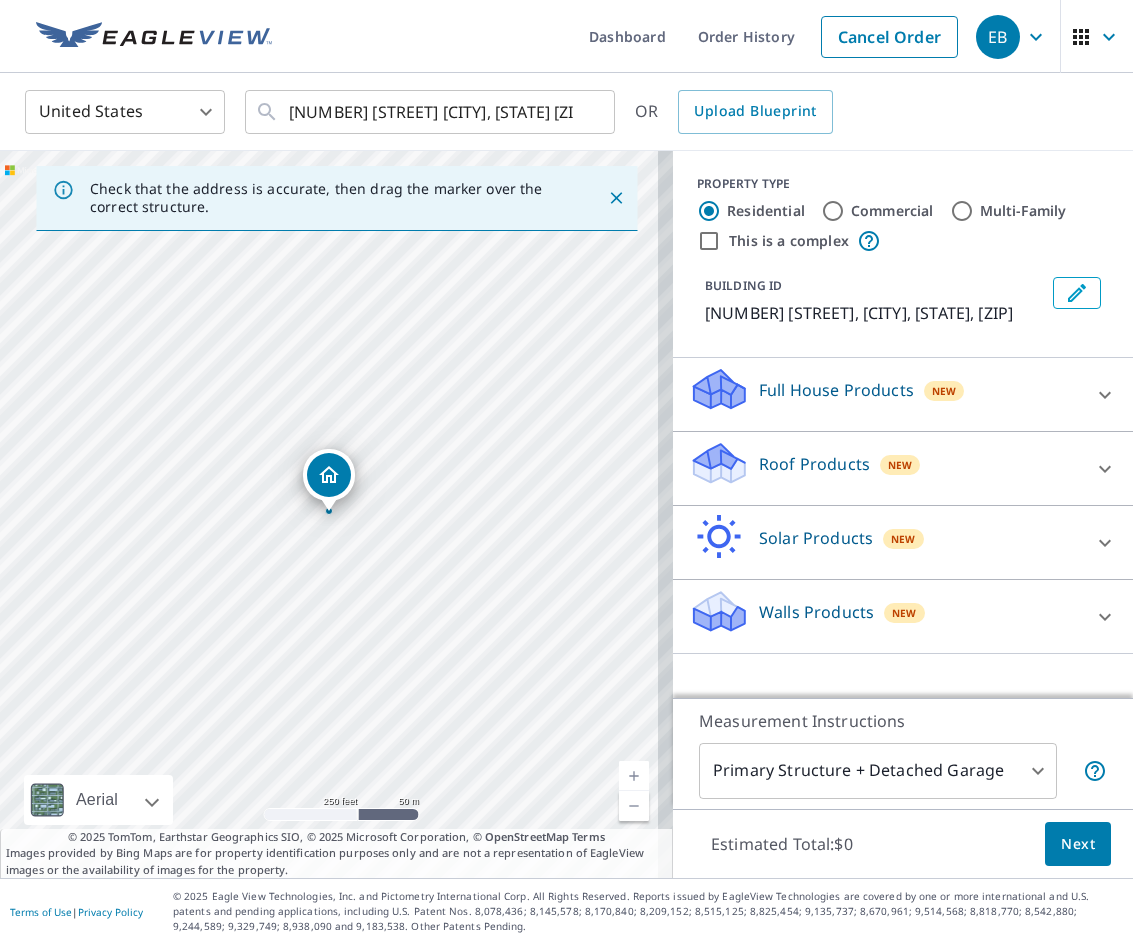 click on "Full House Products New" at bounding box center [885, 394] 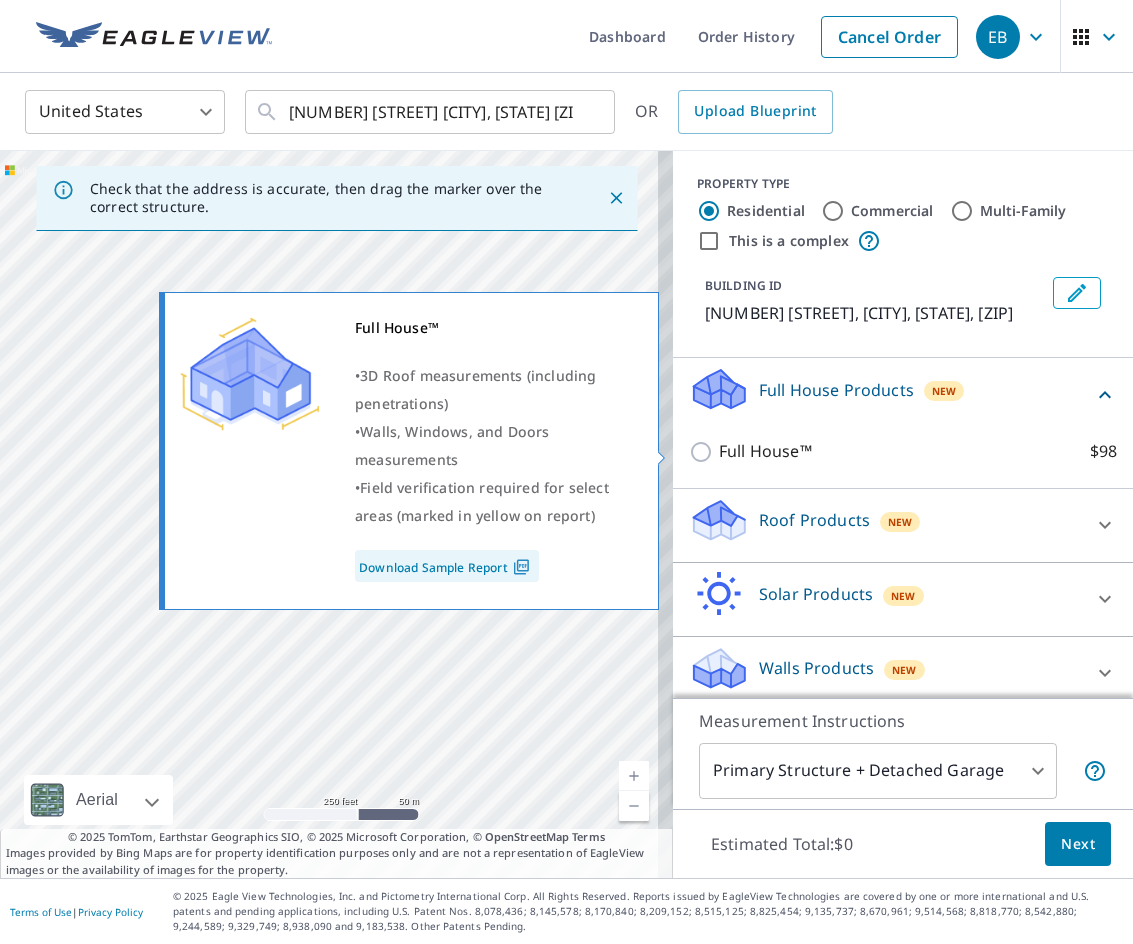 click on "Full House™ $98" at bounding box center (704, 452) 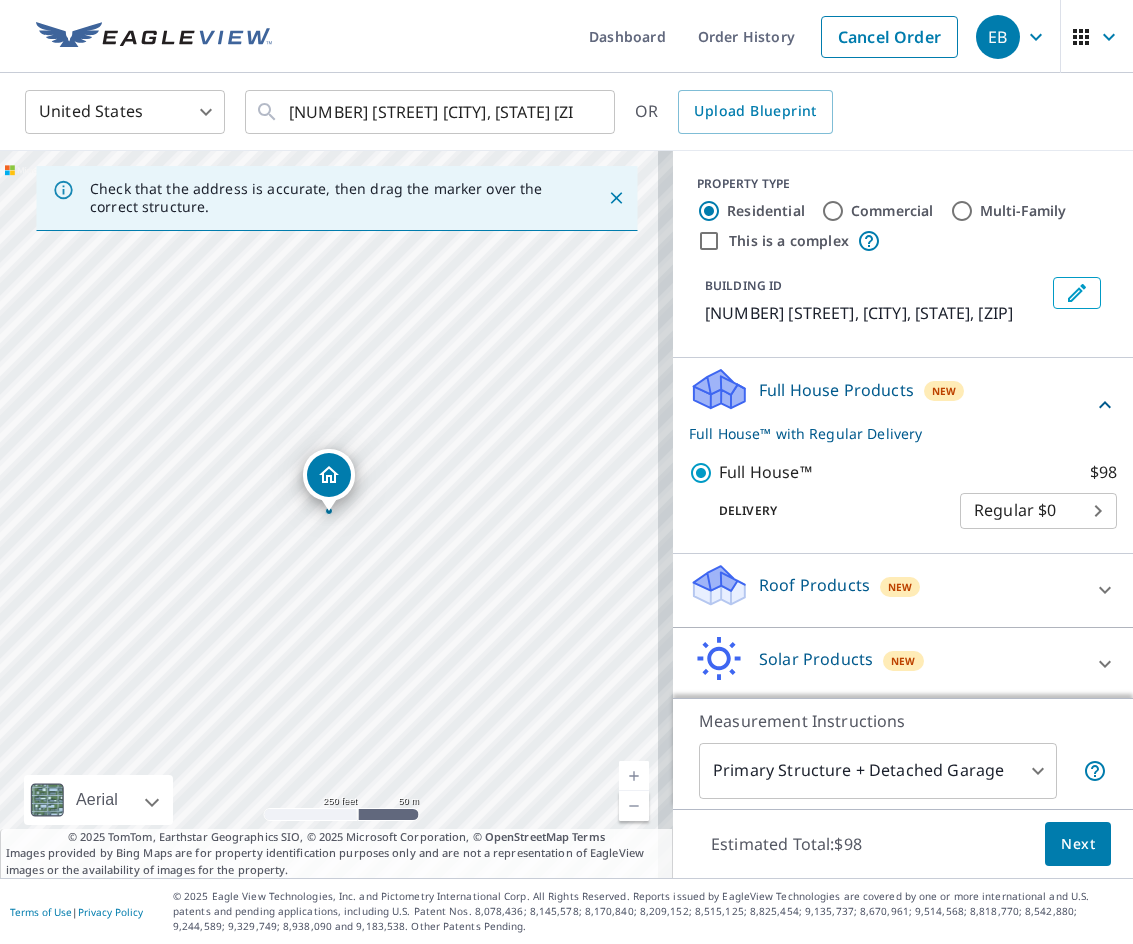 scroll, scrollTop: 78, scrollLeft: 0, axis: vertical 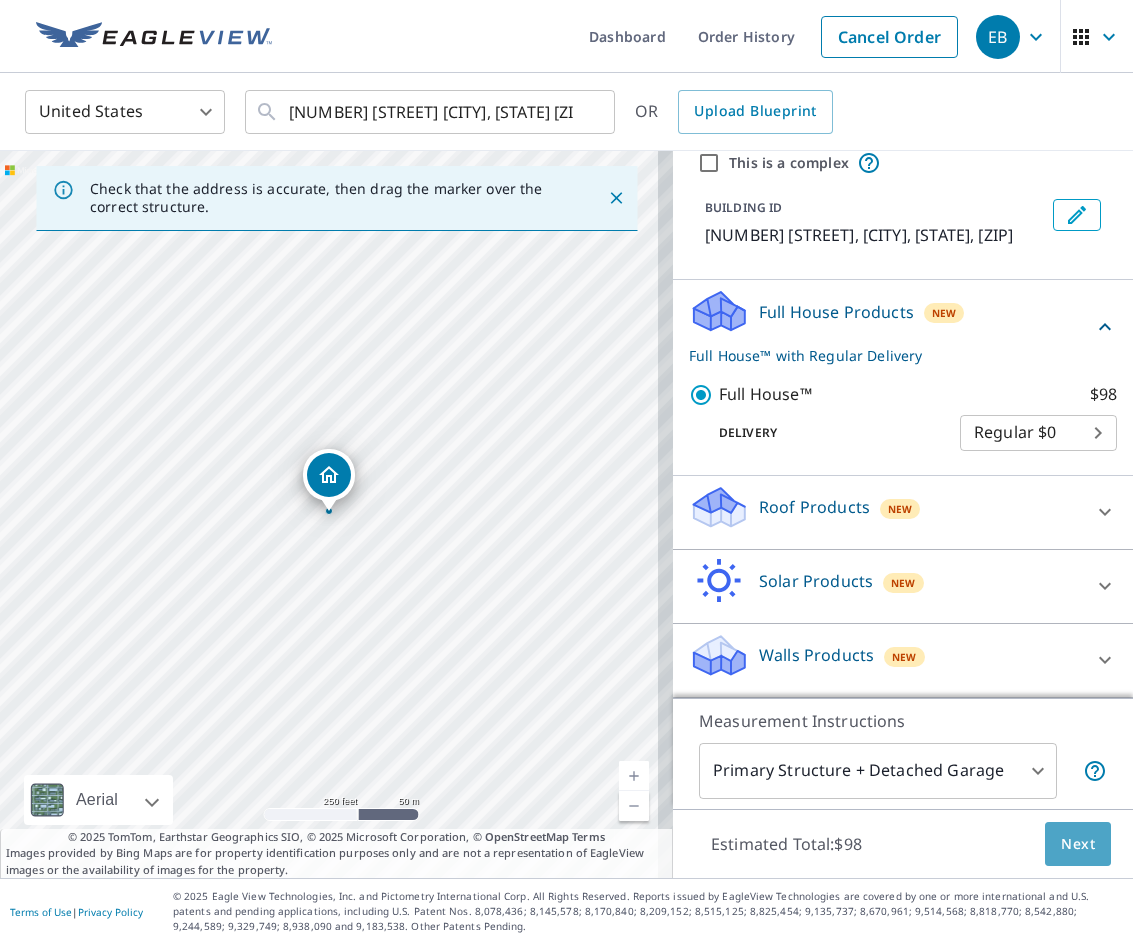 click on "Next" at bounding box center [1078, 844] 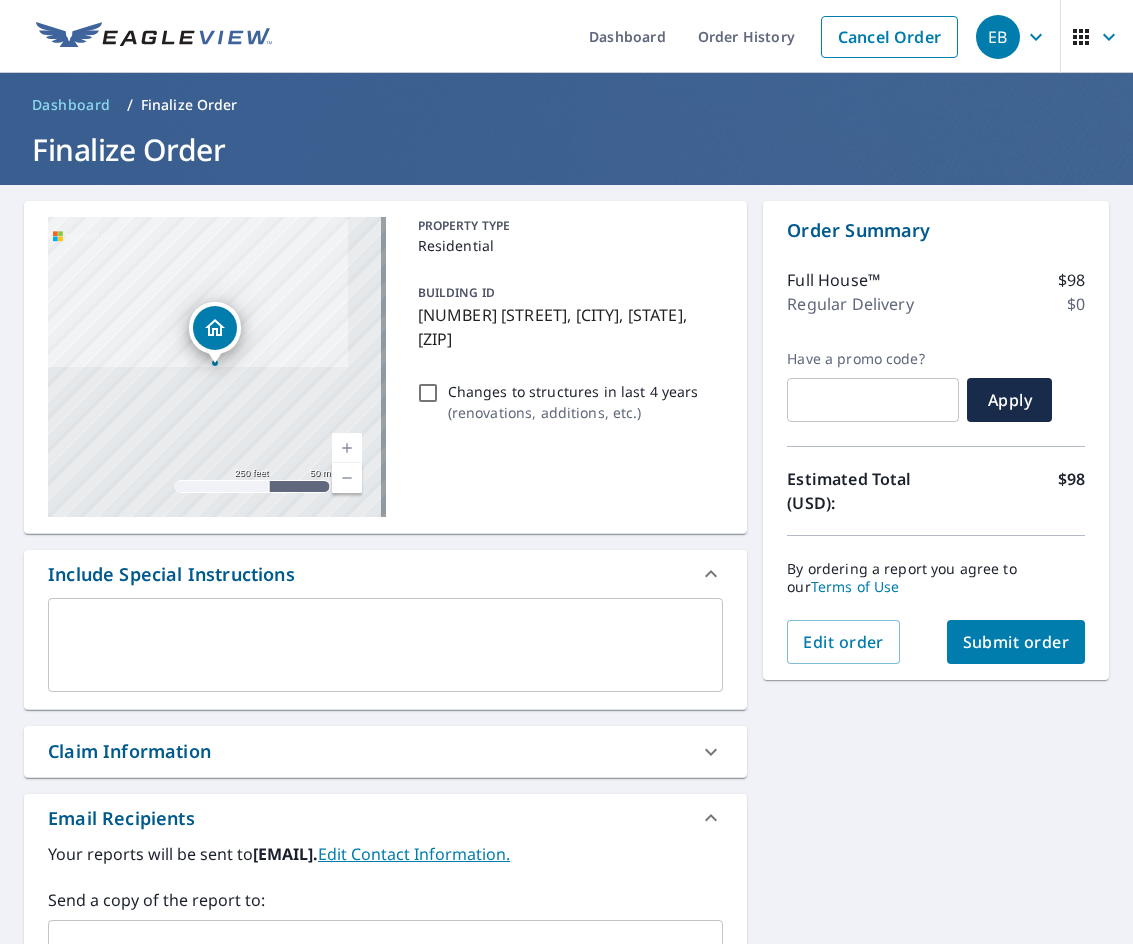 click at bounding box center (873, 400) 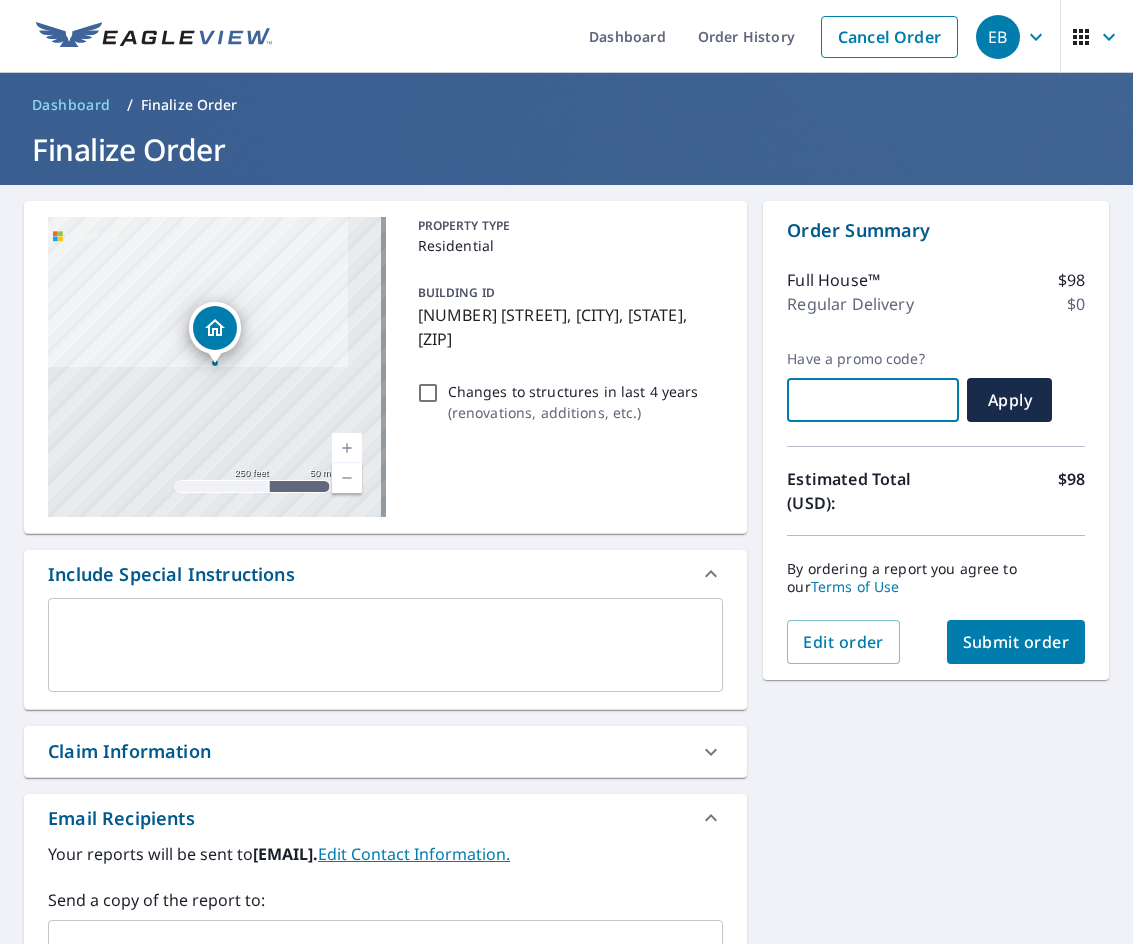 paste on "DAGM-YDR2C-DVLZJ" 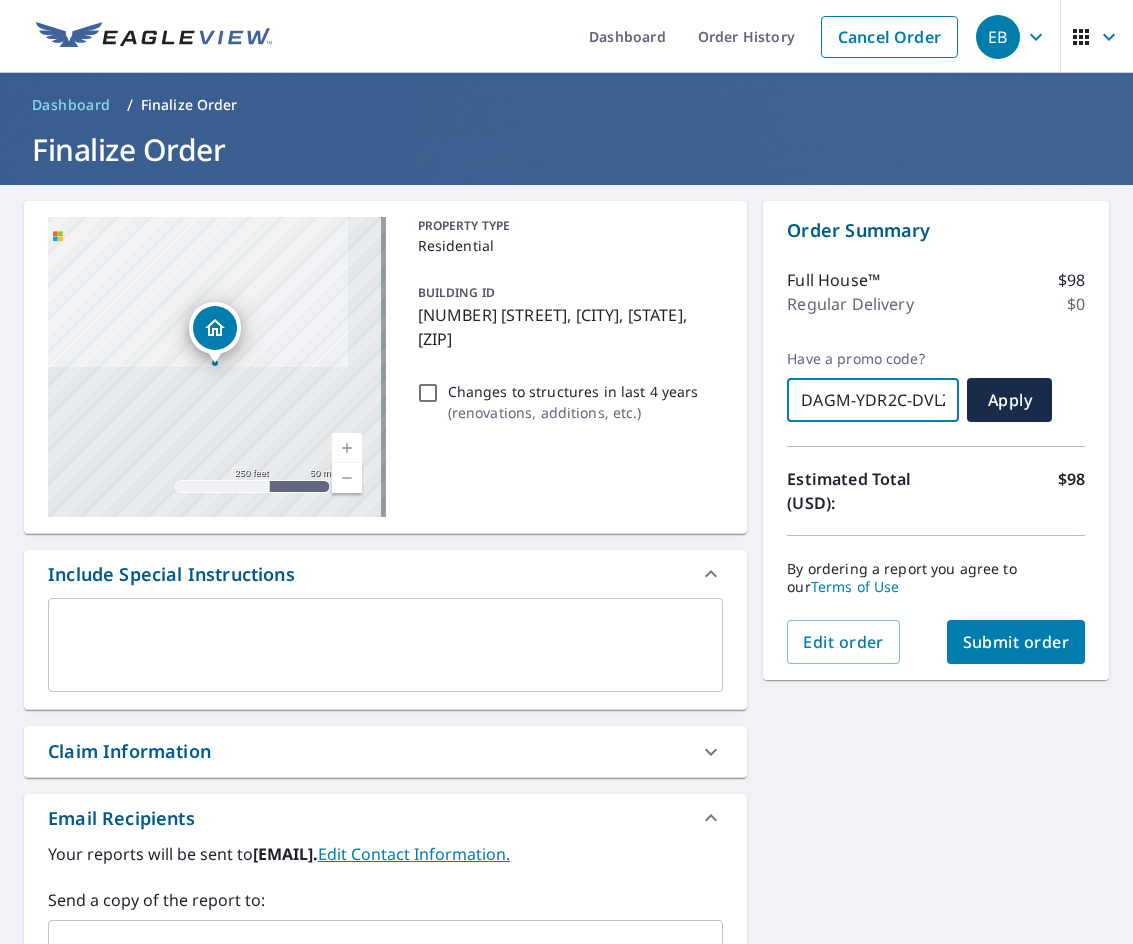 scroll, scrollTop: 0, scrollLeft: 9, axis: horizontal 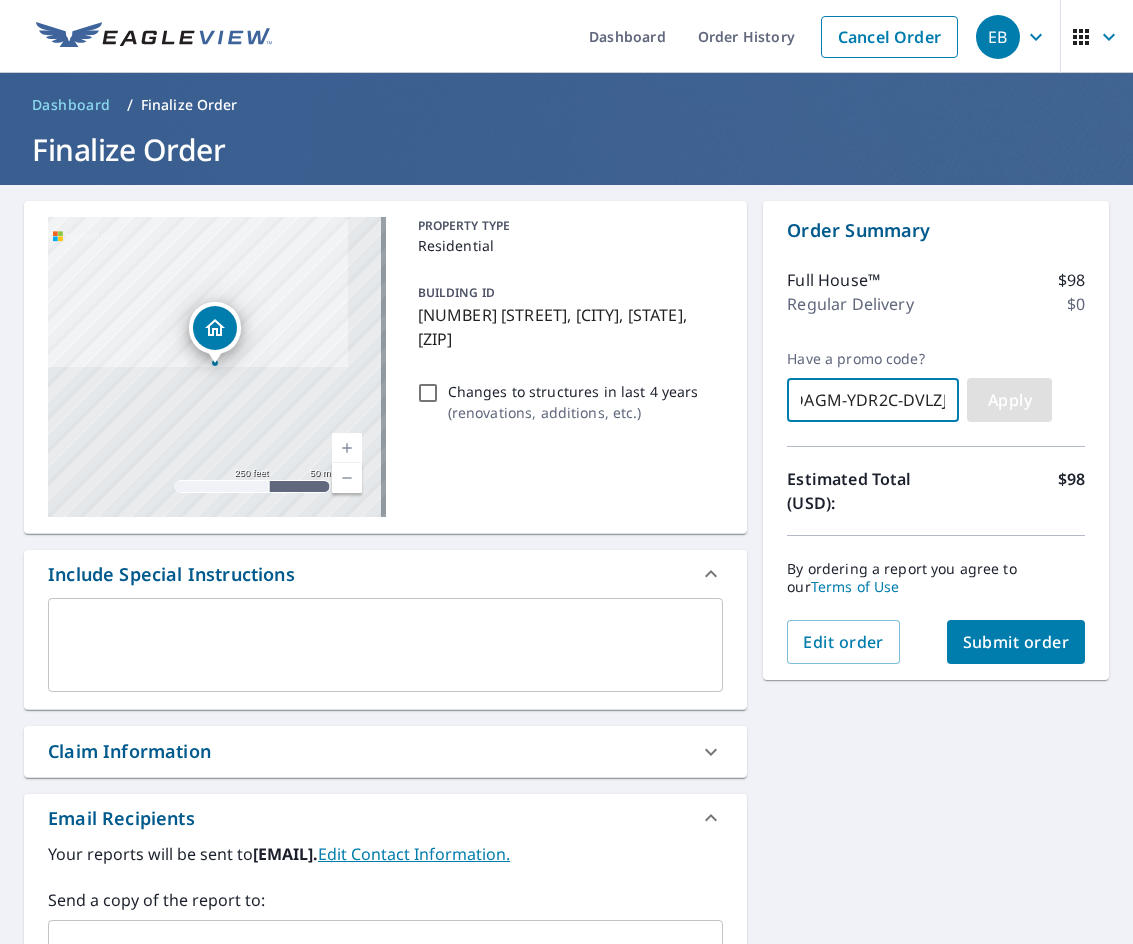 type on "DAGM-YDR2C-DVLZJ" 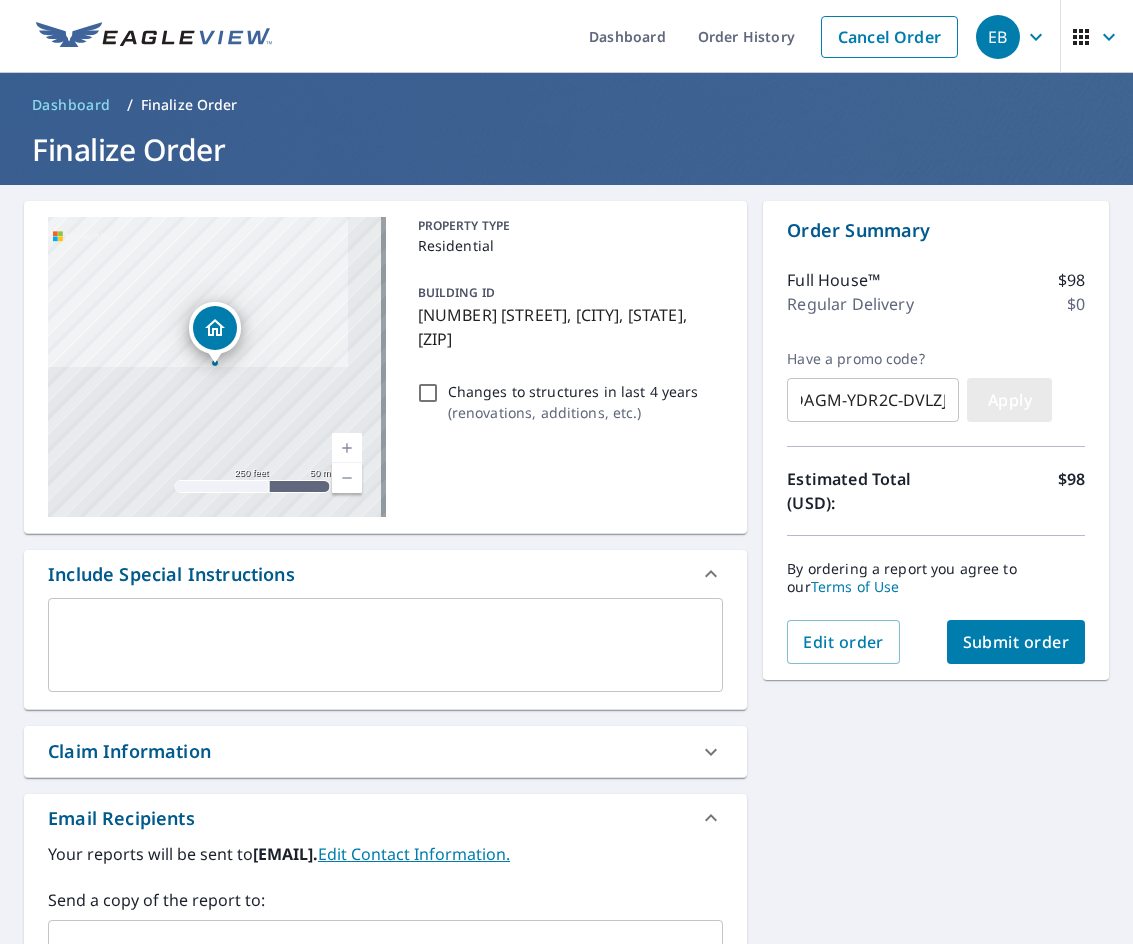 click on "Apply" at bounding box center [1009, 400] 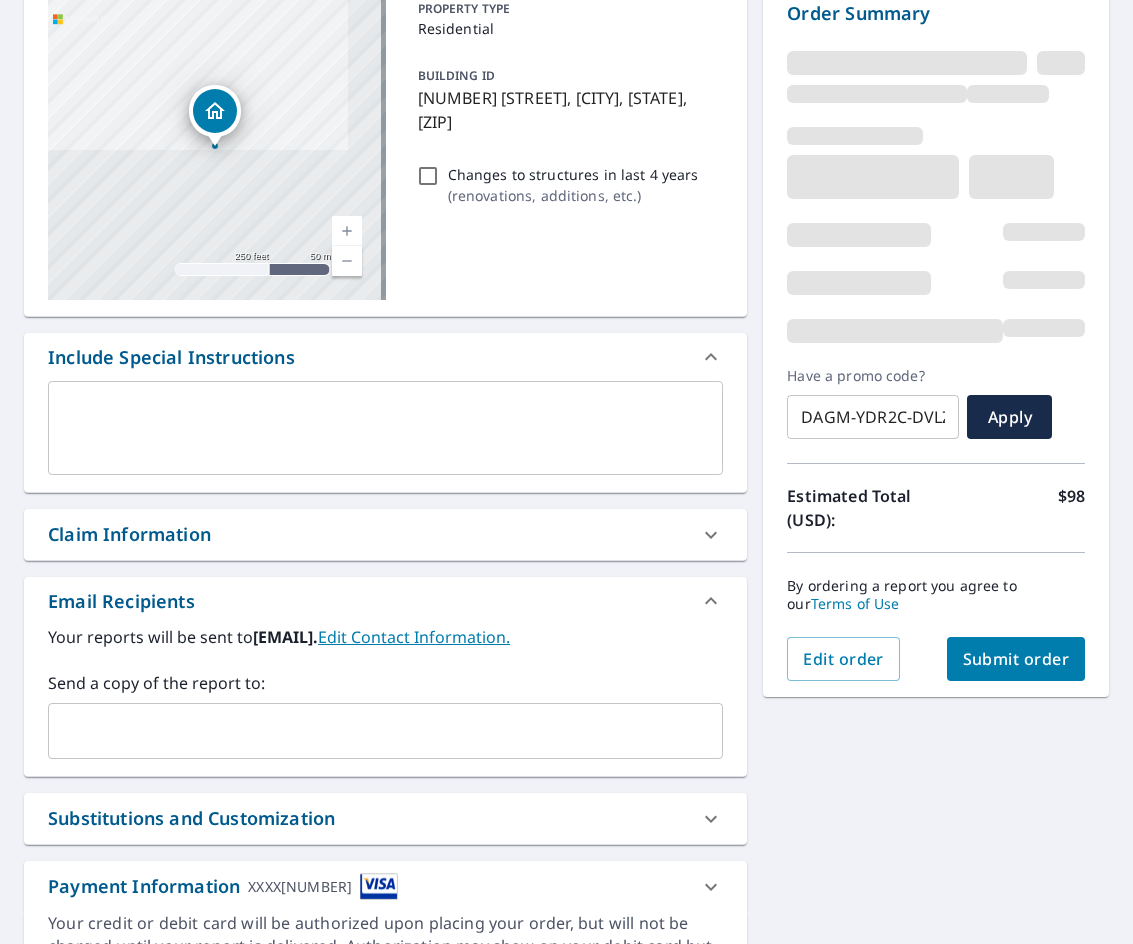 scroll, scrollTop: 218, scrollLeft: 0, axis: vertical 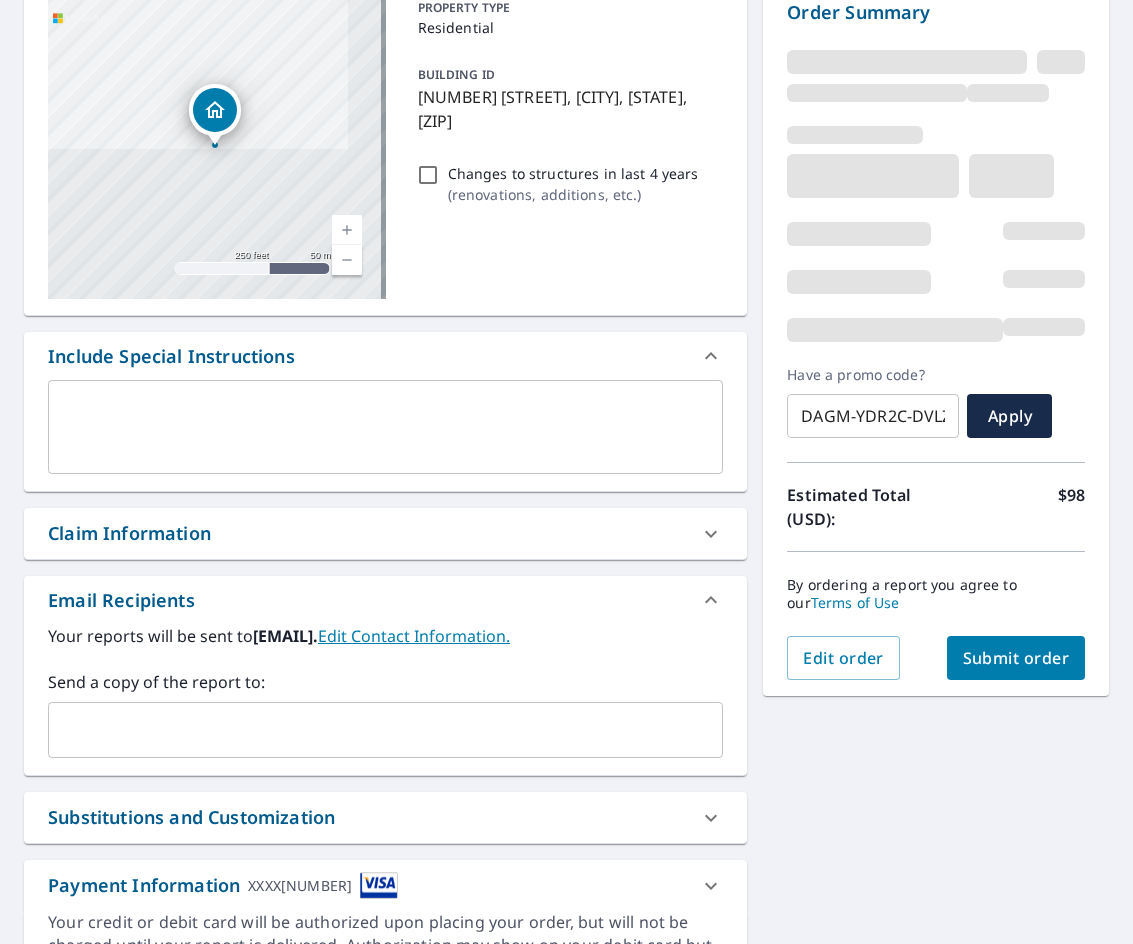 click on "​" at bounding box center [385, 730] 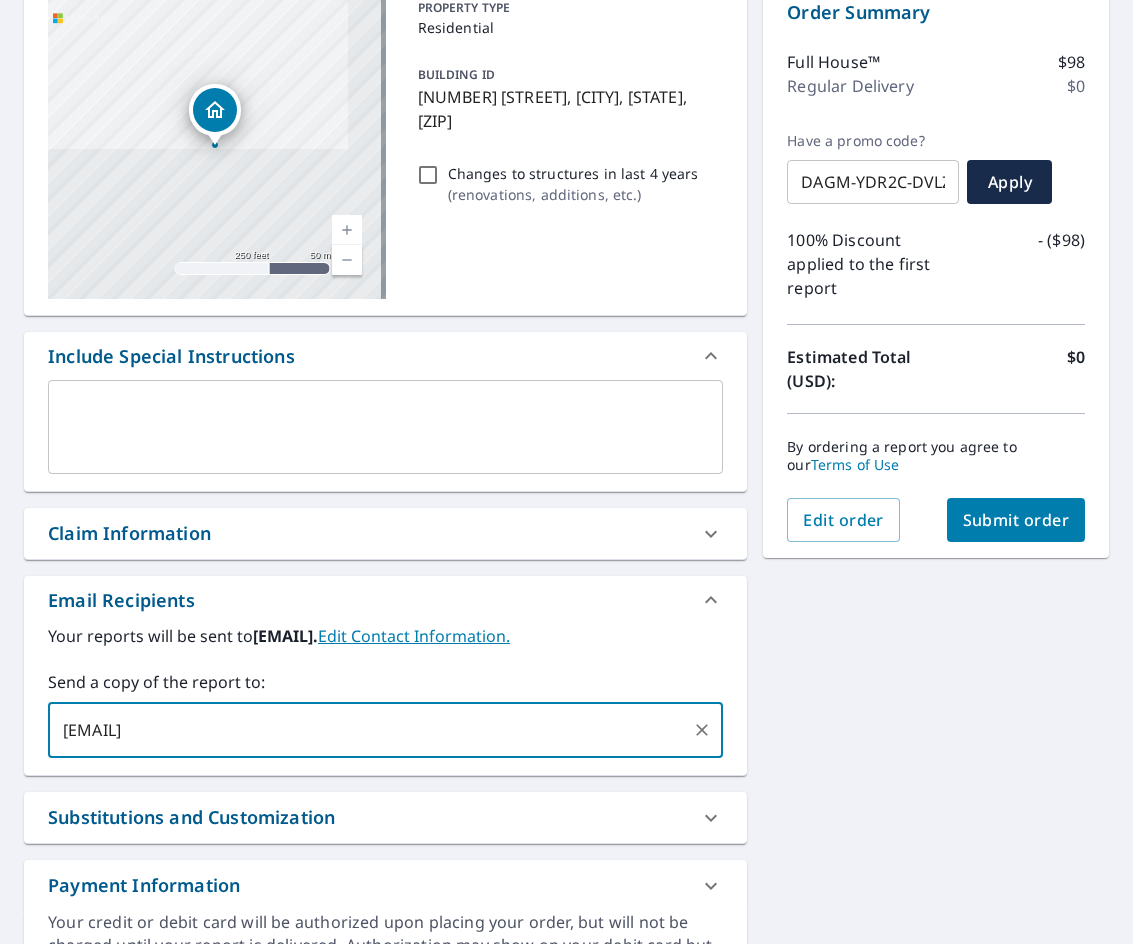 type on "[EMAIL]" 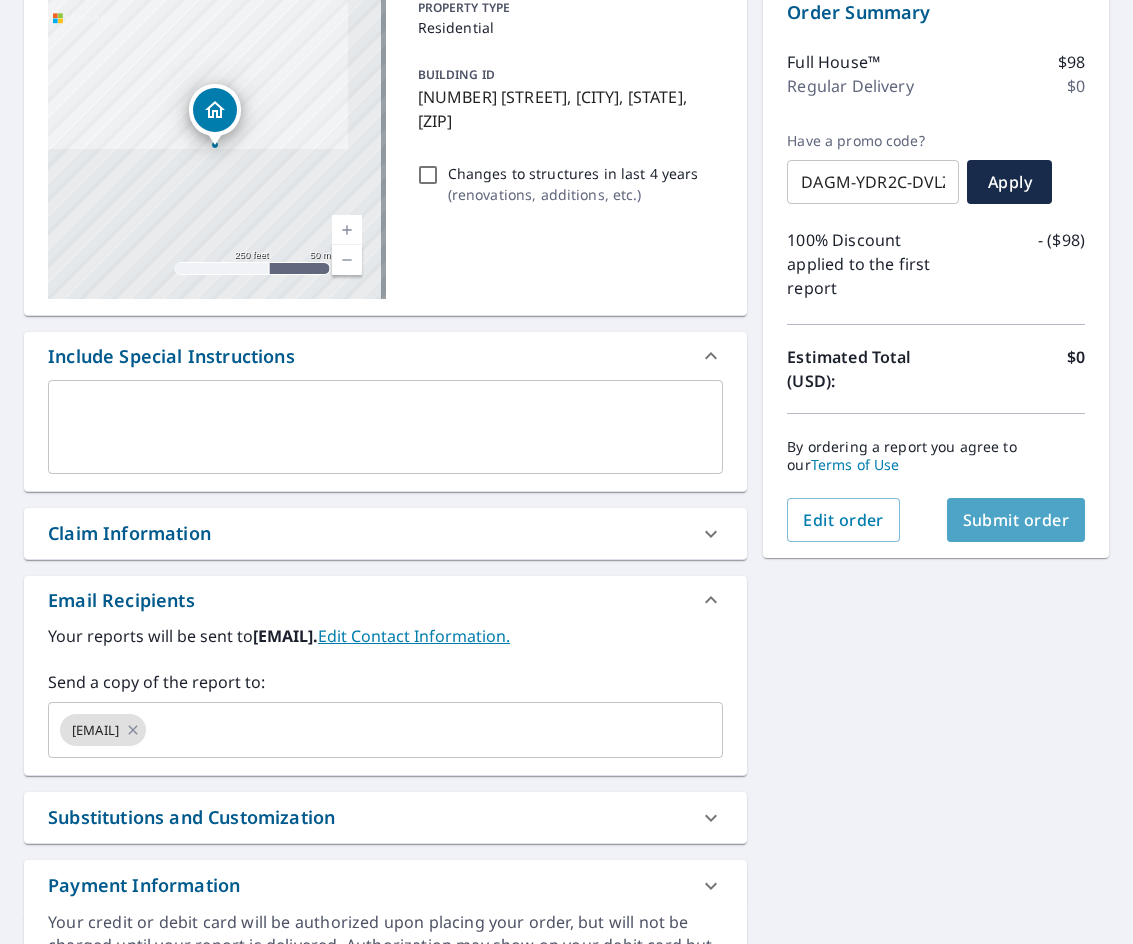 click on "Submit order" at bounding box center [1016, 520] 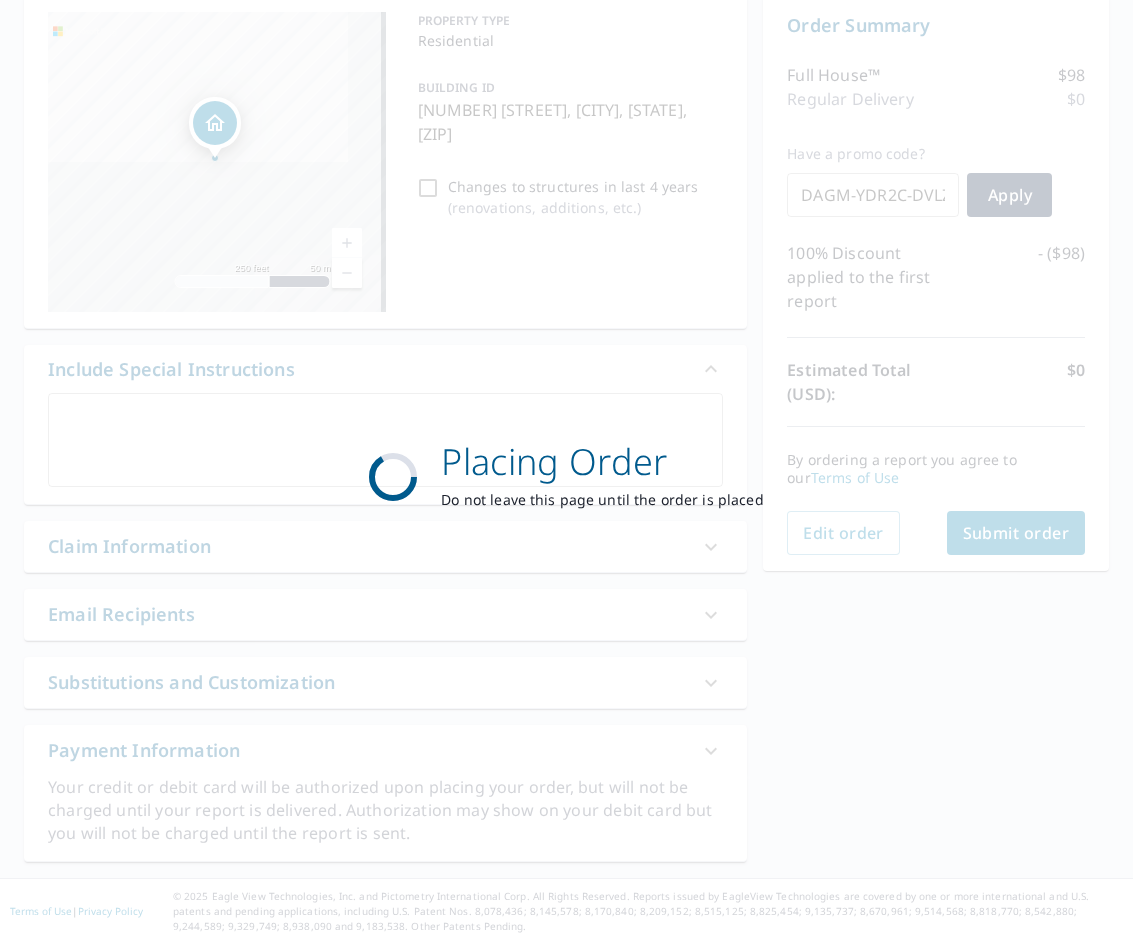 scroll, scrollTop: 205, scrollLeft: 0, axis: vertical 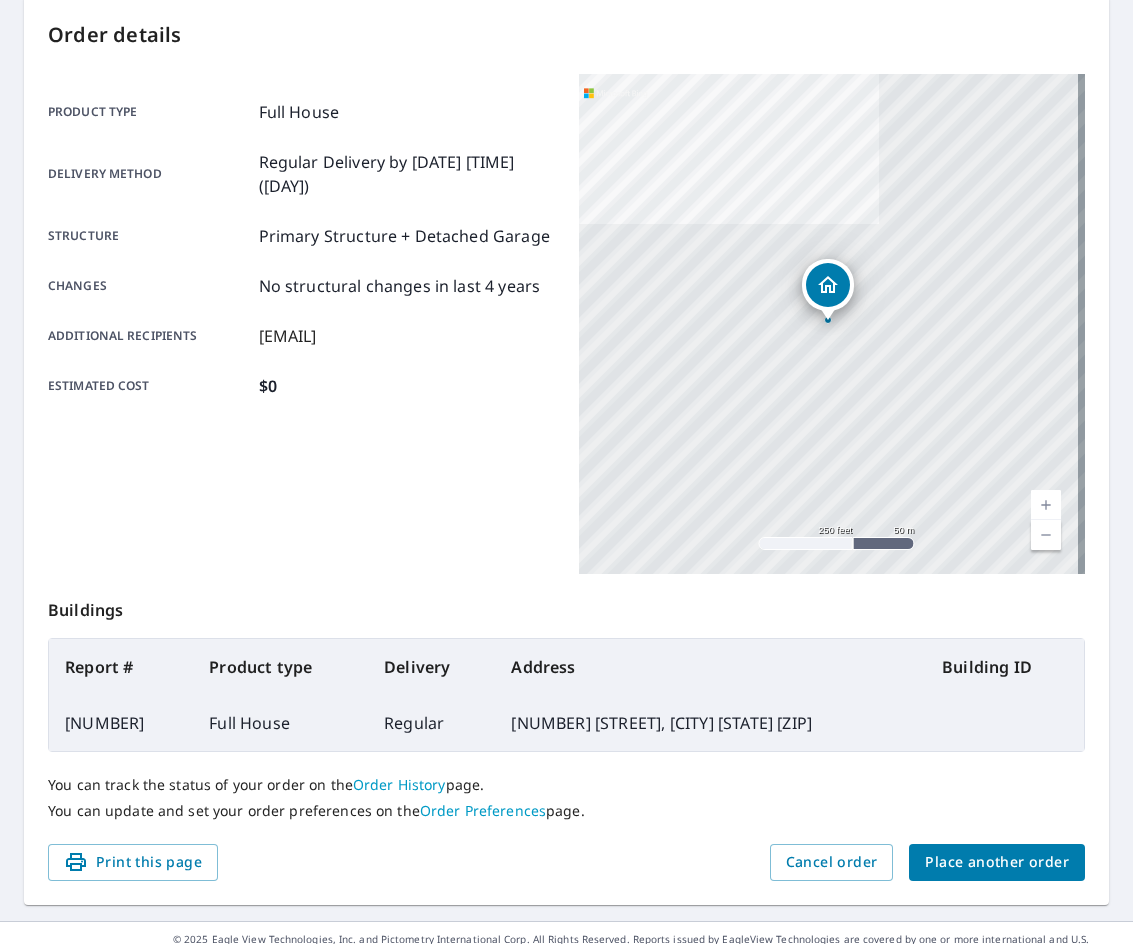 click on "Place another order" at bounding box center [997, 862] 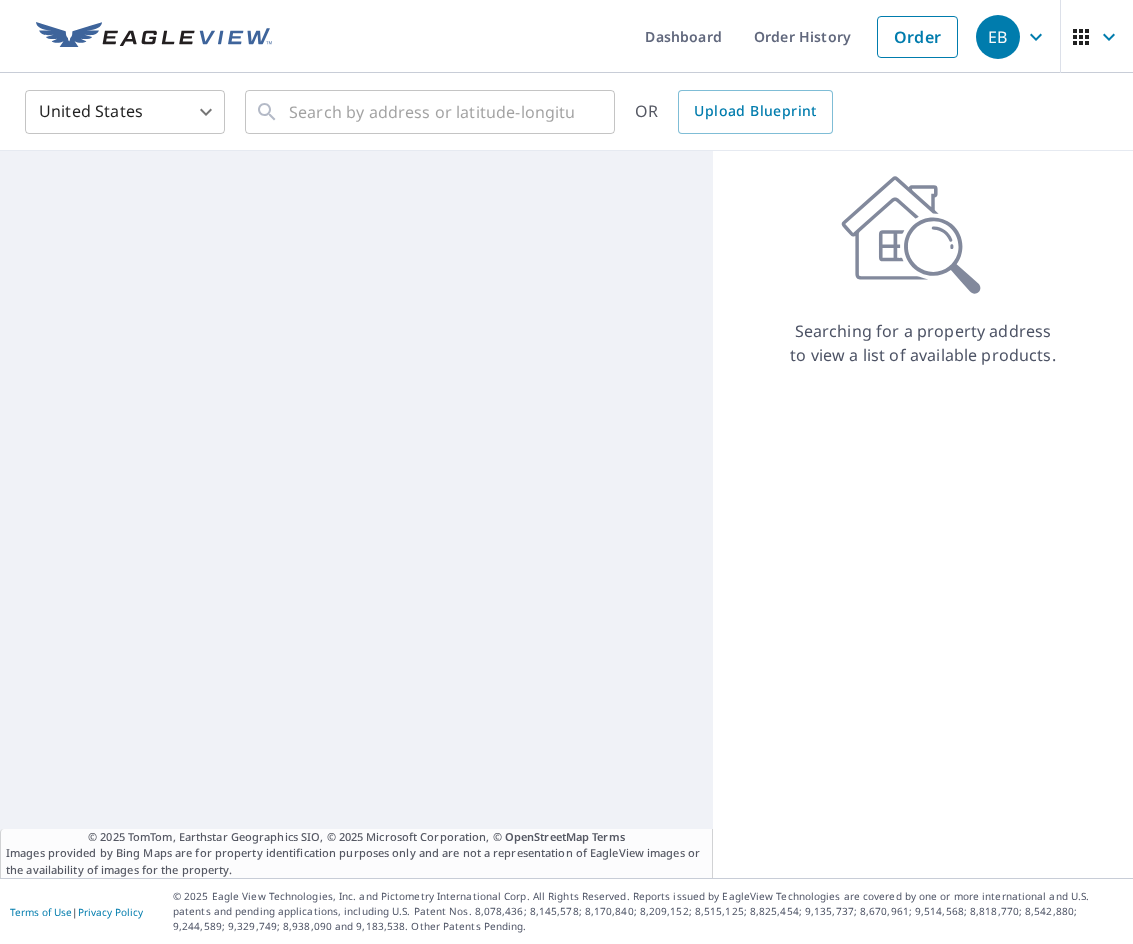 scroll, scrollTop: 0, scrollLeft: 0, axis: both 